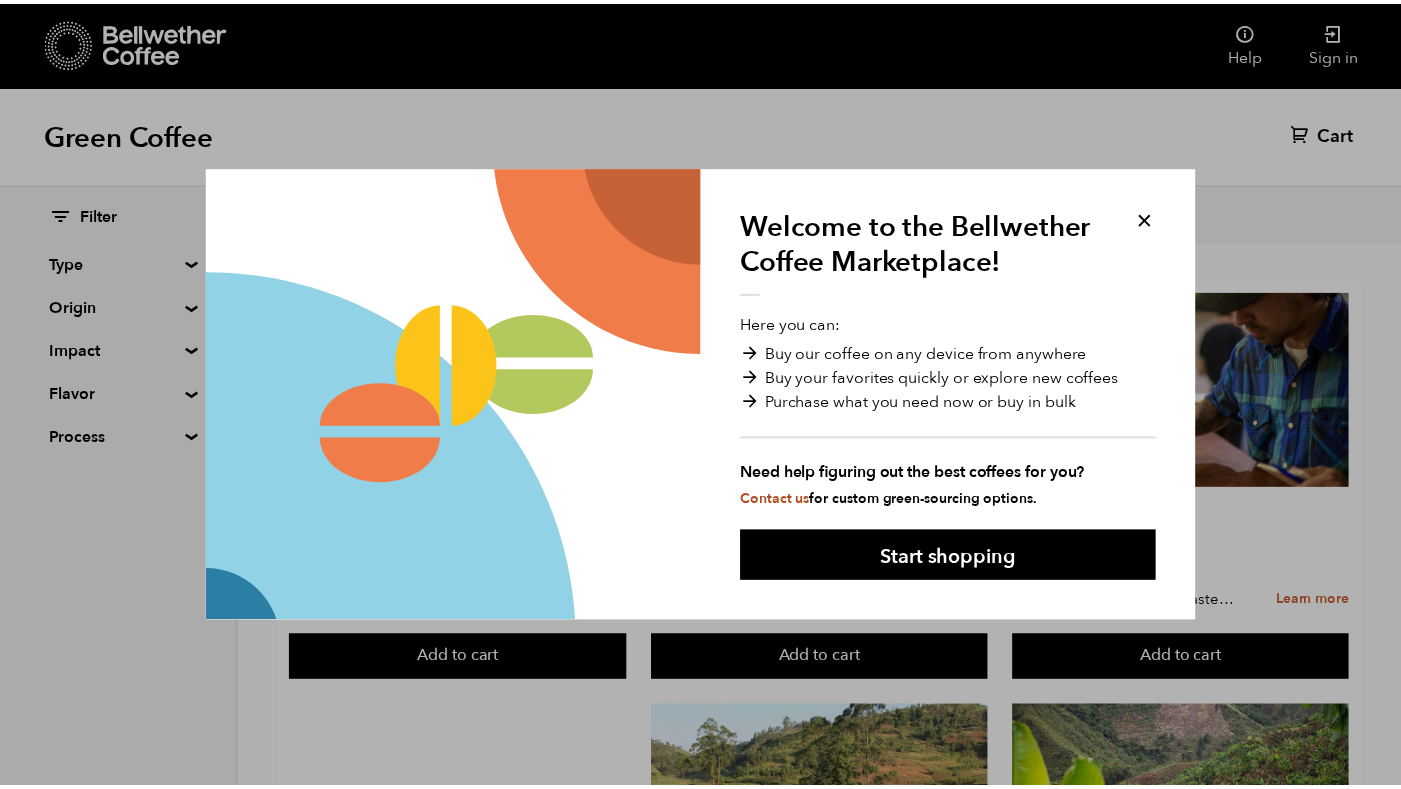 scroll, scrollTop: 0, scrollLeft: 0, axis: both 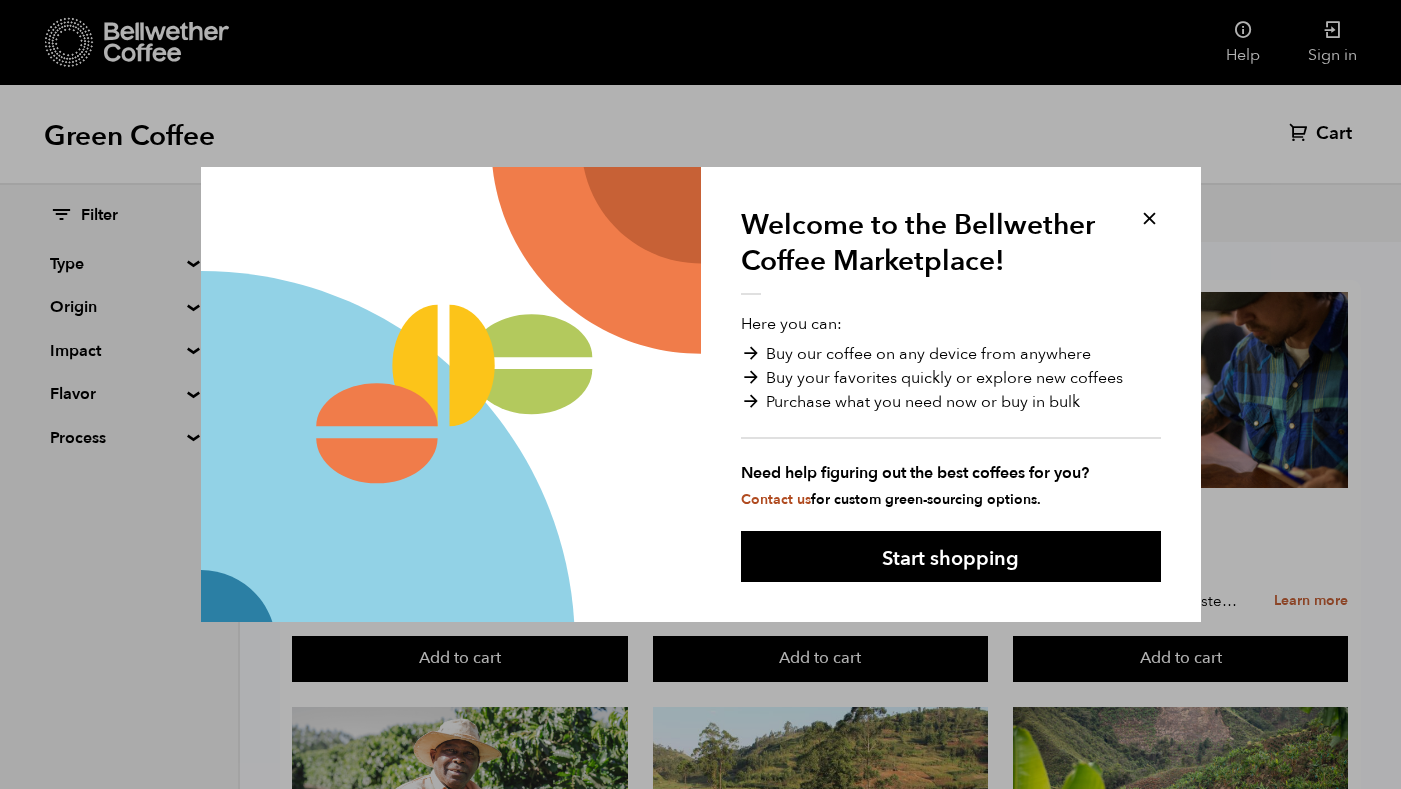 click at bounding box center (1149, 218) 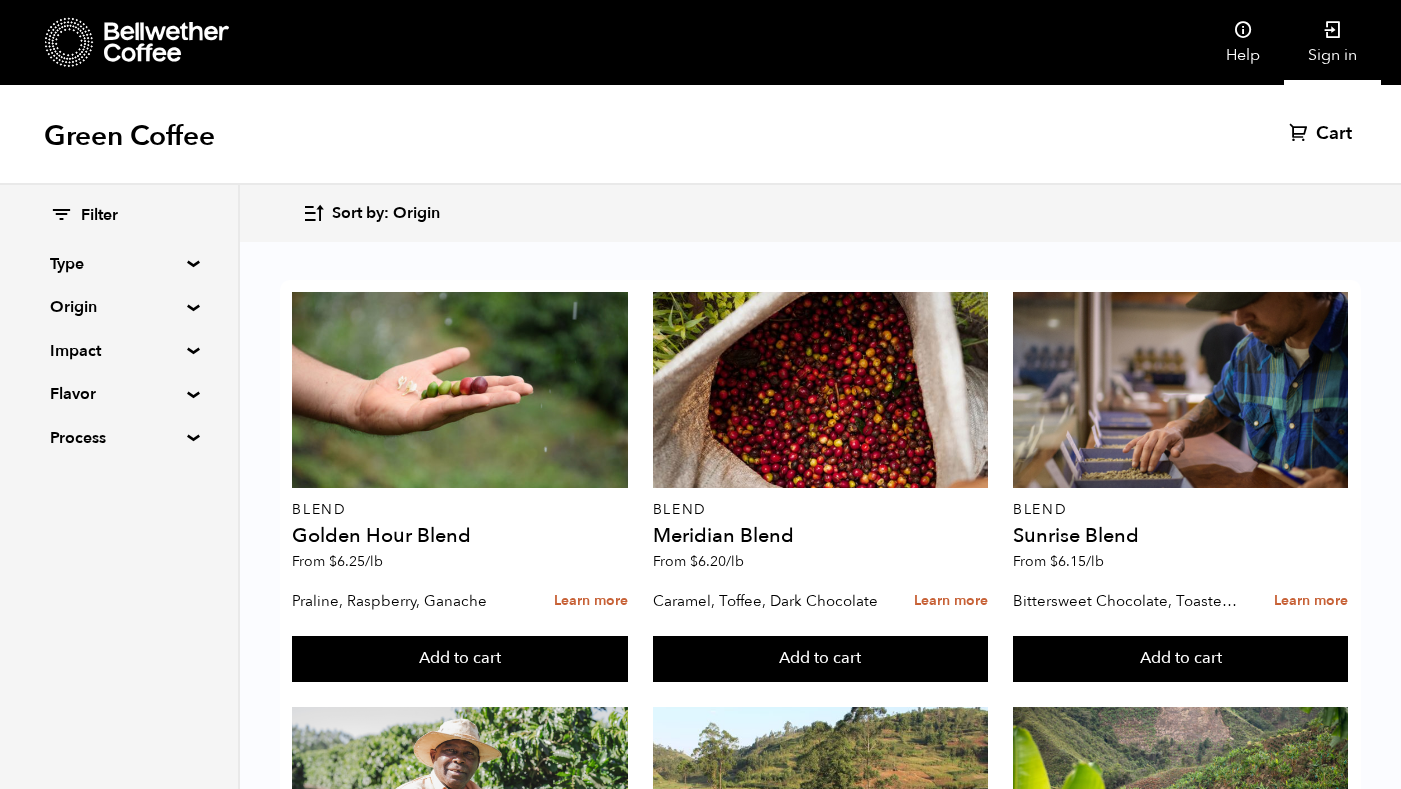 click at bounding box center [1333, 30] 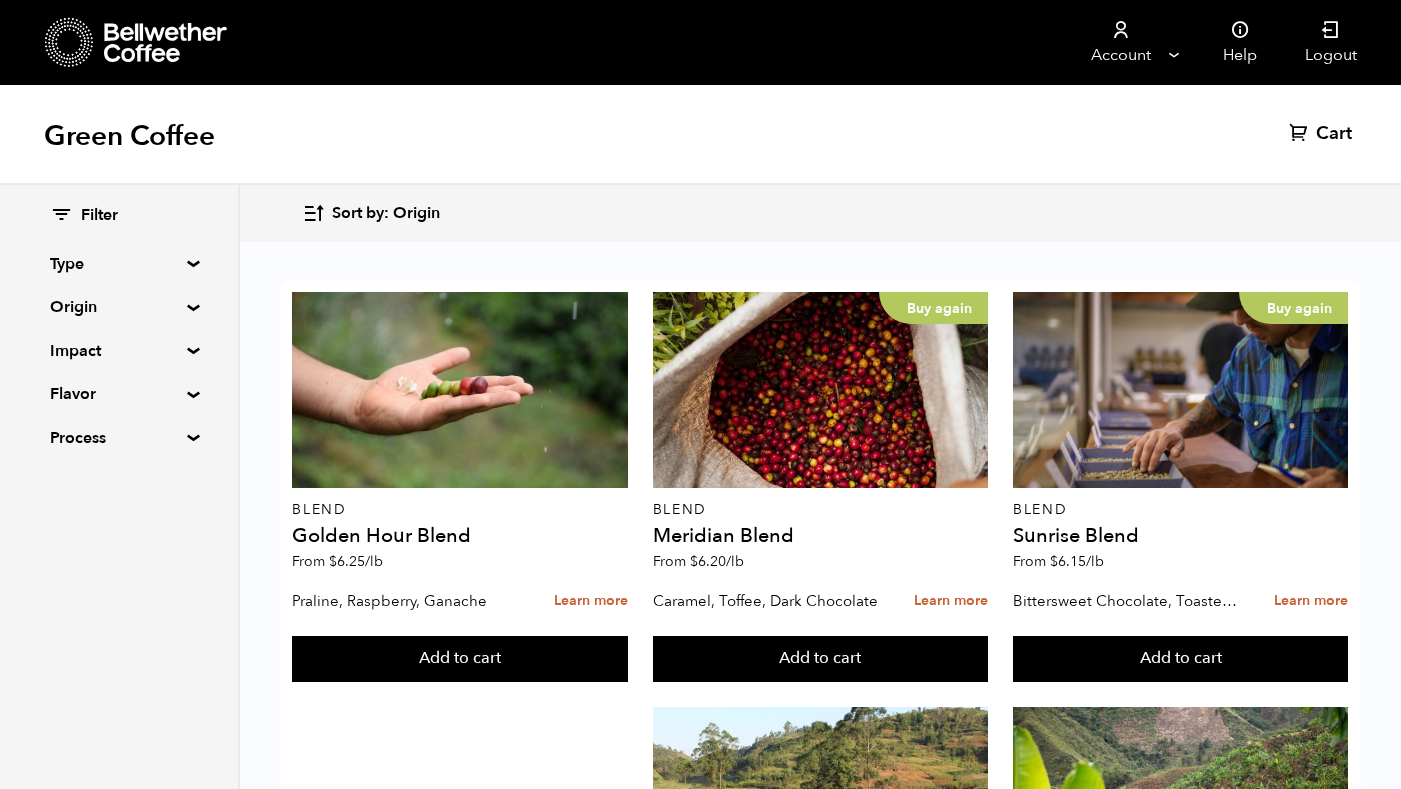 scroll, scrollTop: 0, scrollLeft: 0, axis: both 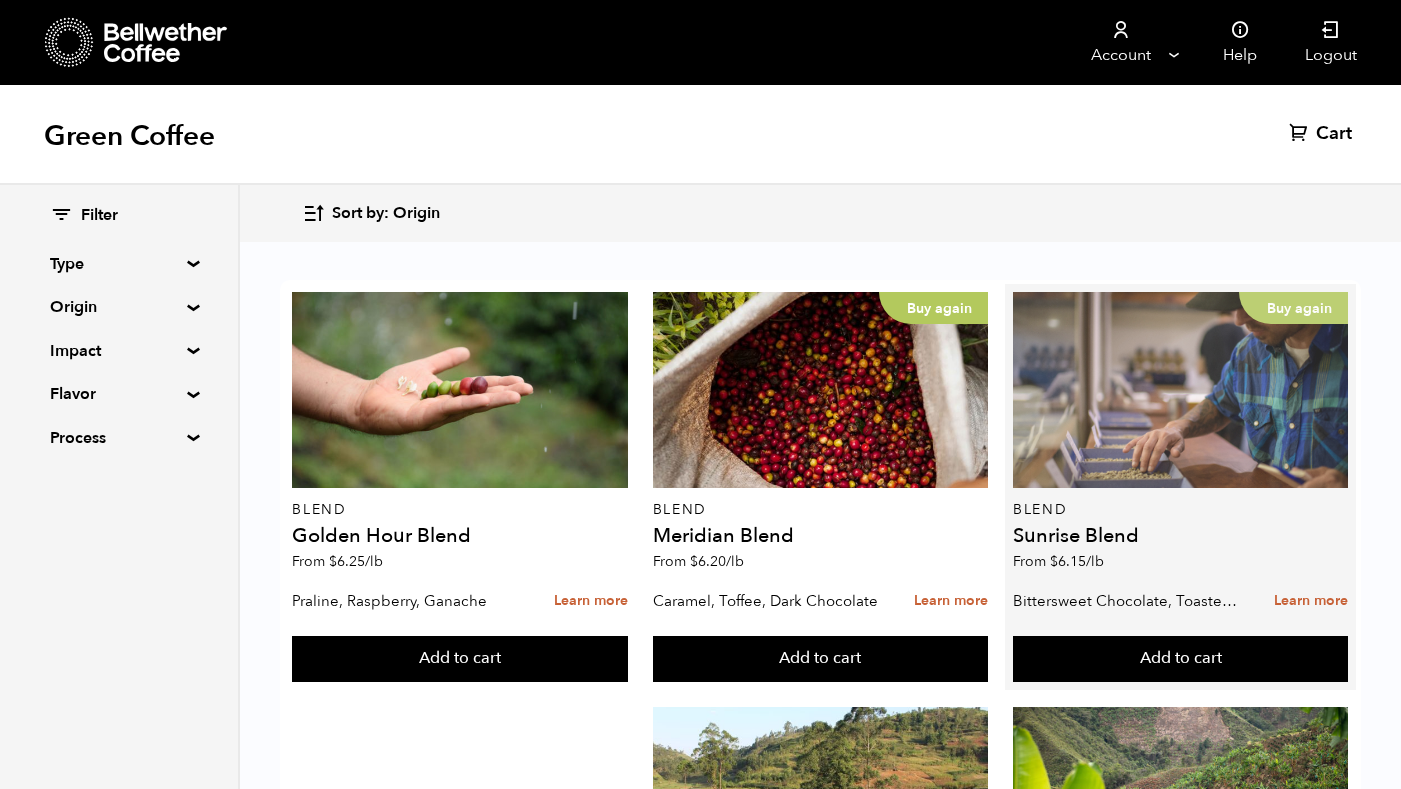 click on "Buy again" at bounding box center (1181, 390) 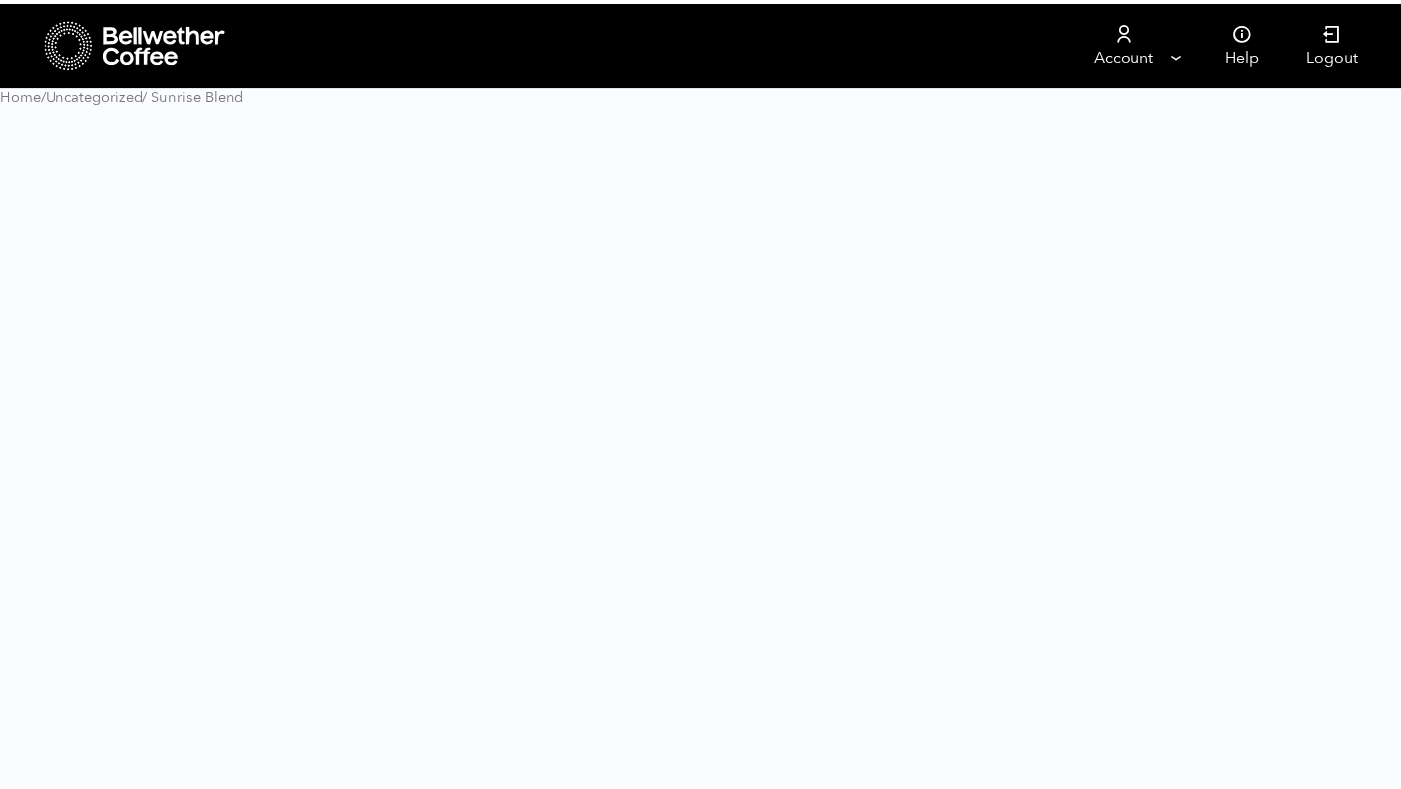 scroll, scrollTop: 0, scrollLeft: 0, axis: both 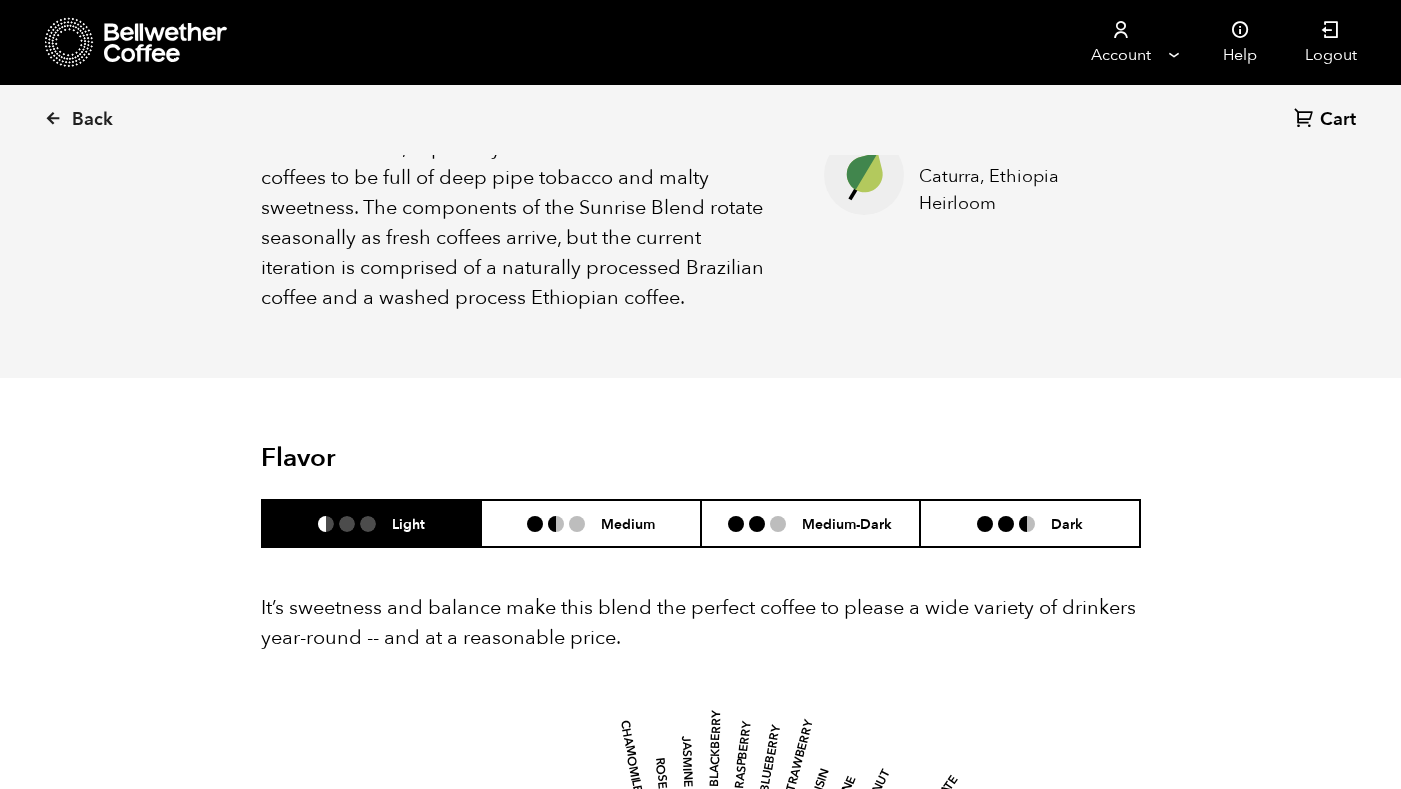 click on "Back
Cart   (0)             Item 1 of 3         Arrow Left Arrow Right item 0 item 1 item 2 Item 1 of 3
Blend
Sunrise Blend   Bittersweet Chocolate, Toasted Marshmallow, Candied Orange, Praline
$ 159.60 / Box
( $ 6.65 /lb )
$ 811.80 / Bag (60kg)
( $ 6.15 /lb )
Select size   Bag (60kg) (132 lbs) Box (24 lbs)   -   1   +     Add to cart
About this coffee
Elevation   Various           Process   Natural, Washed           Cultivar   Caturra, Ethiopia Heirloom     Flavor         Light       Medium       Medium-Dark       Dark   It’s sweetness and balance make this blend the perfect coffee to please a wide variety of drinkers year-round -- and at a reasonable price.   base" at bounding box center [700, 694] 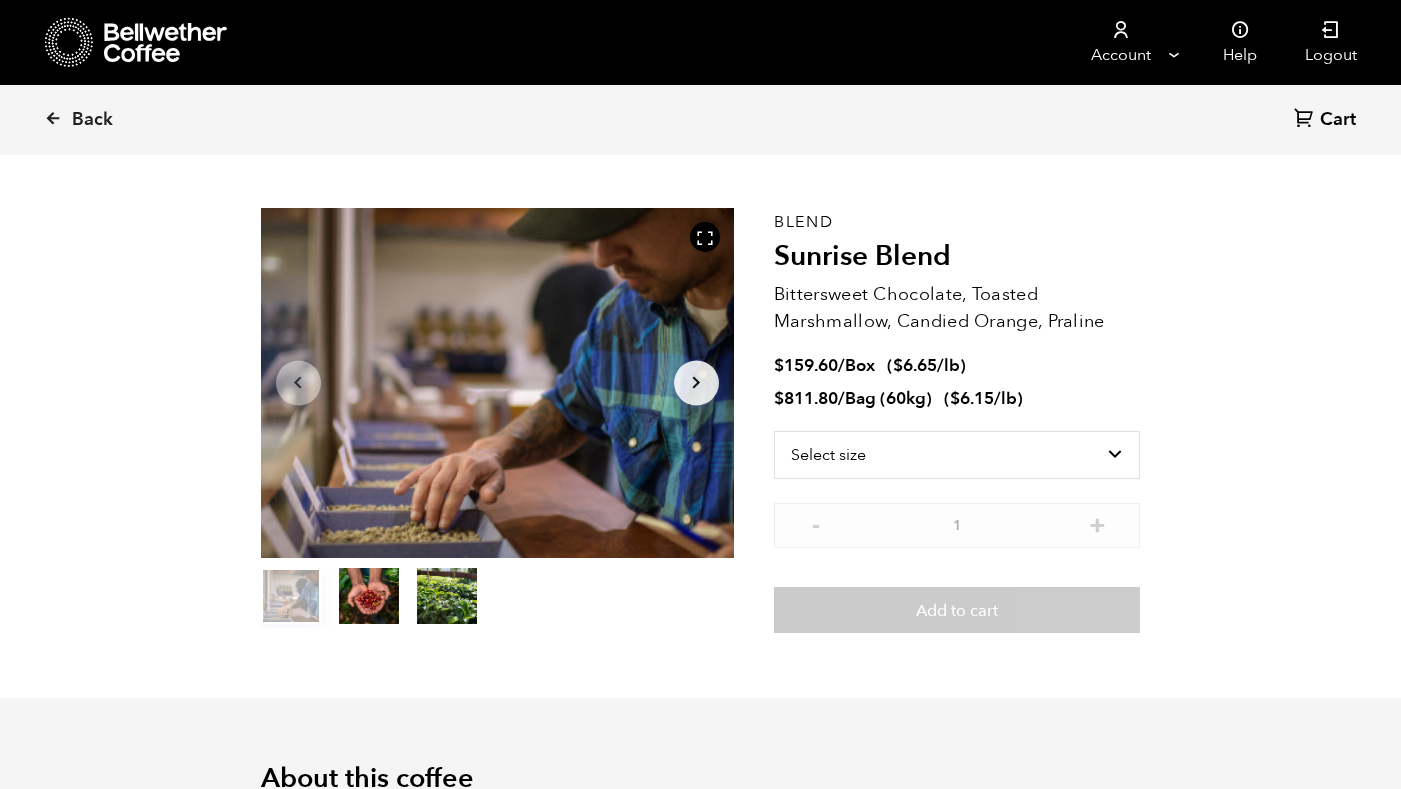 scroll, scrollTop: 44, scrollLeft: 0, axis: vertical 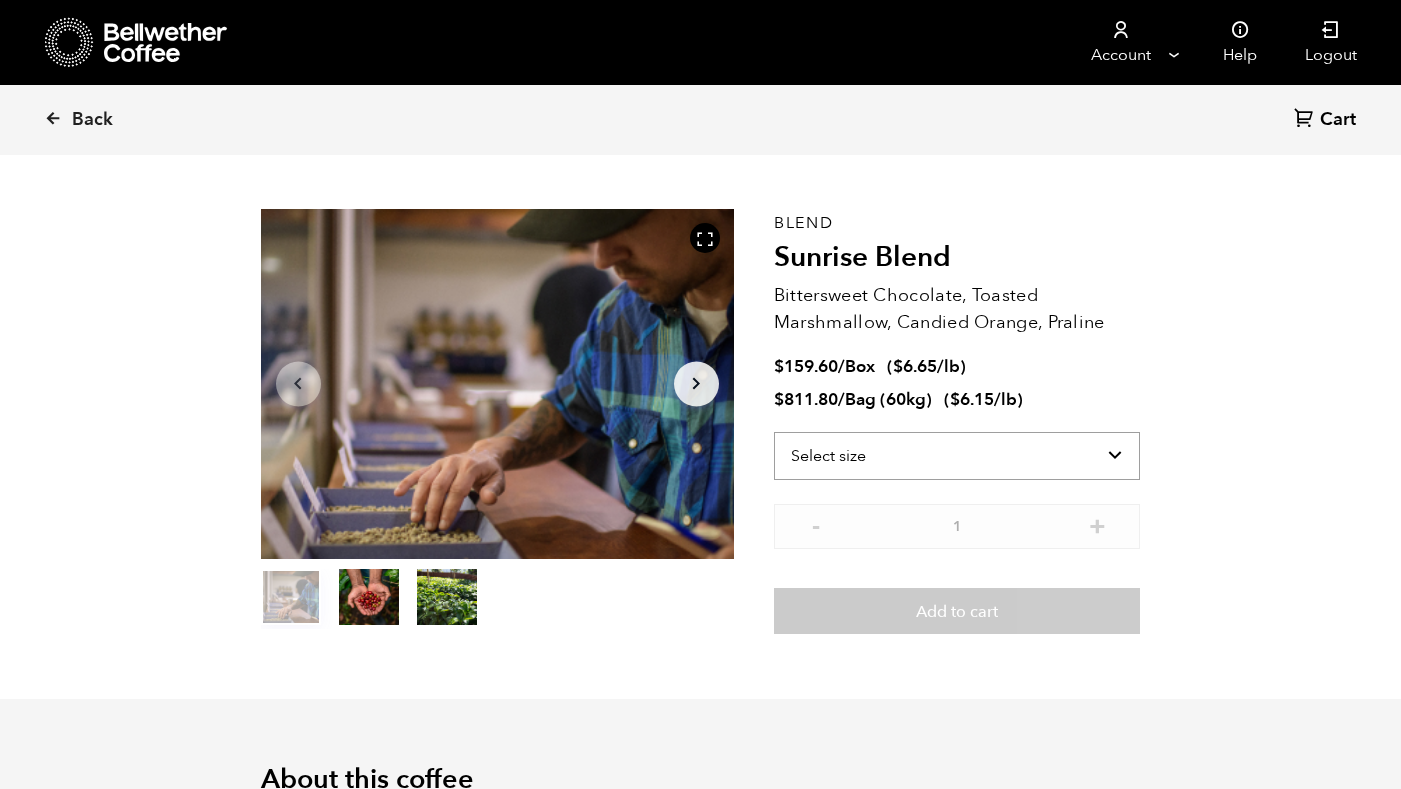 select on "box" 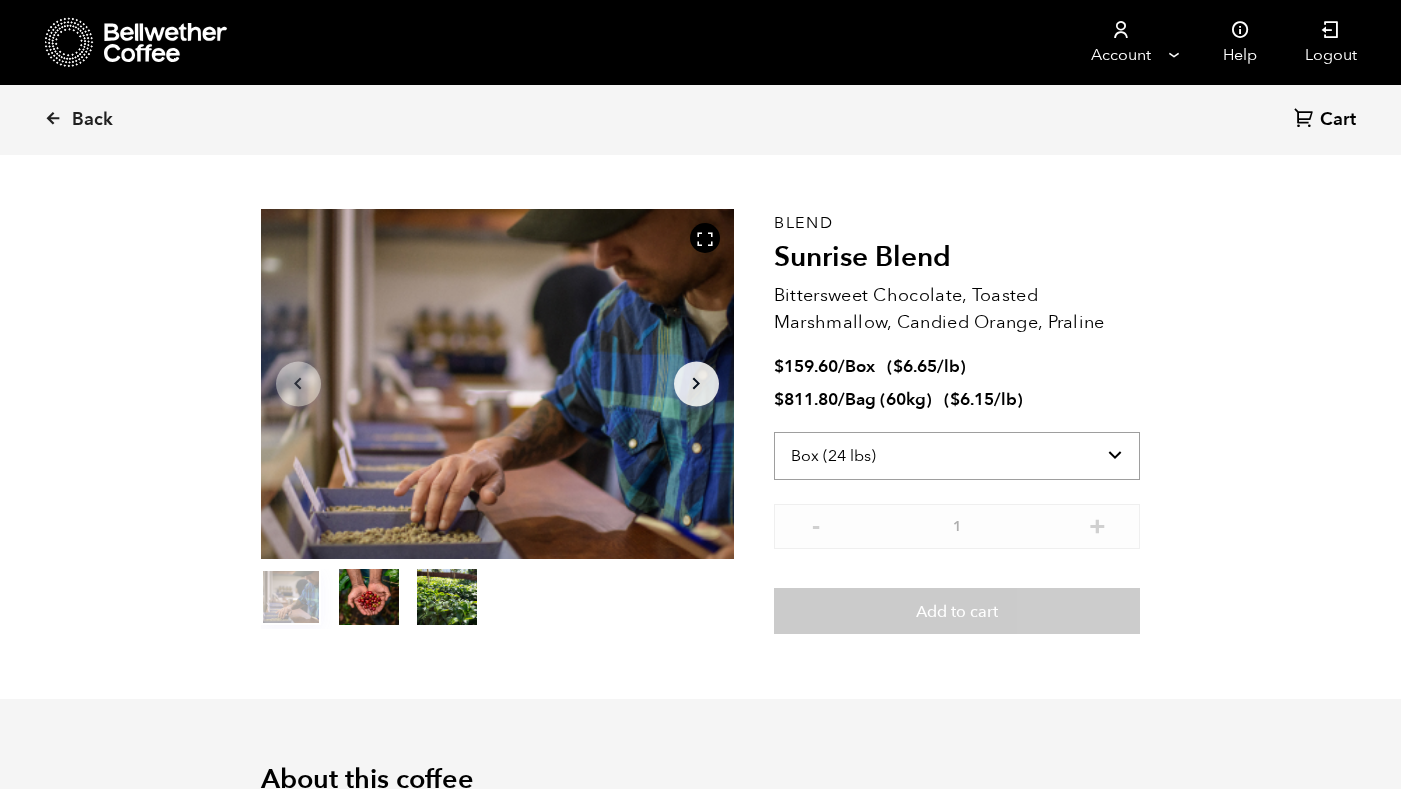 click on "Select size   Bag (60kg) (132 lbs) Box (24 lbs)" at bounding box center [957, 456] 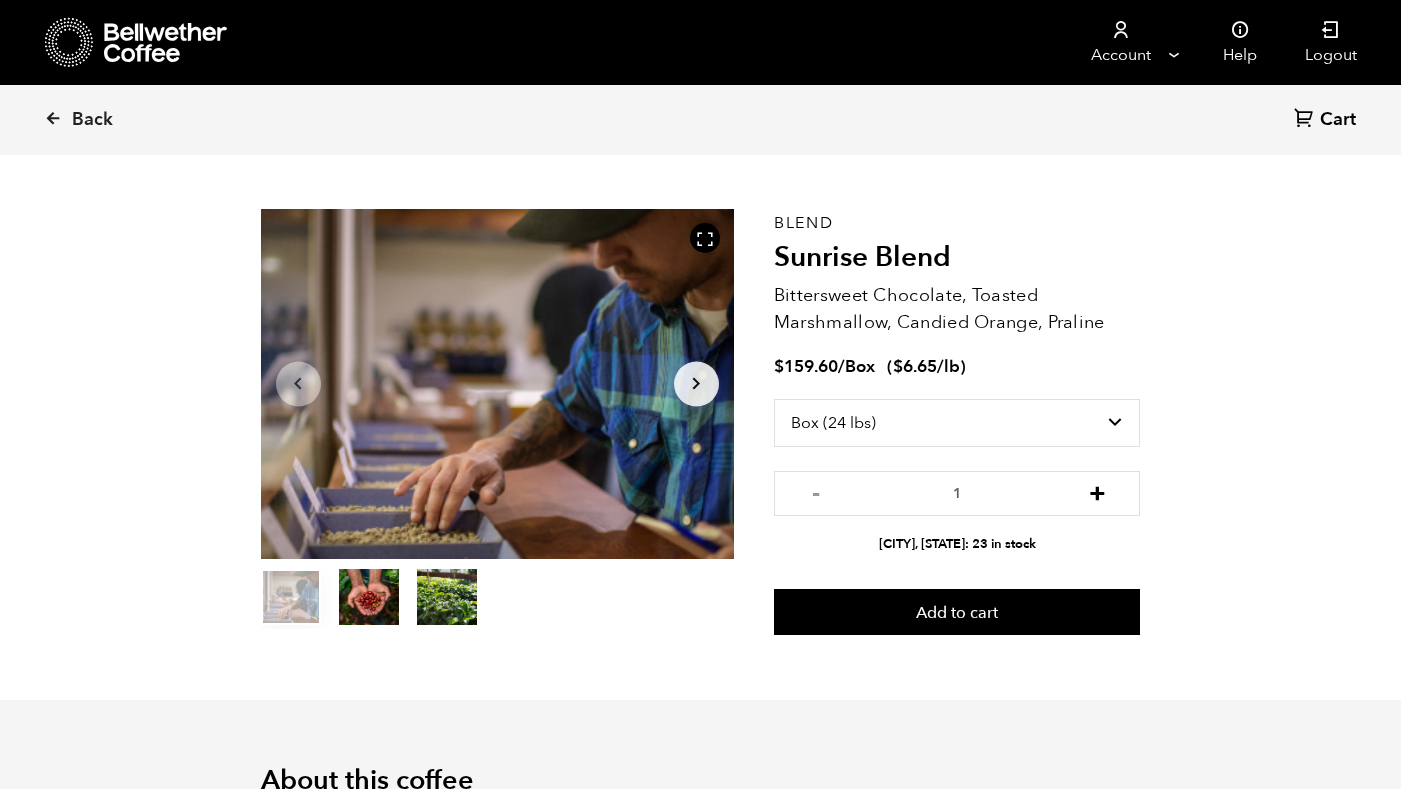 click on "+" at bounding box center (1097, 491) 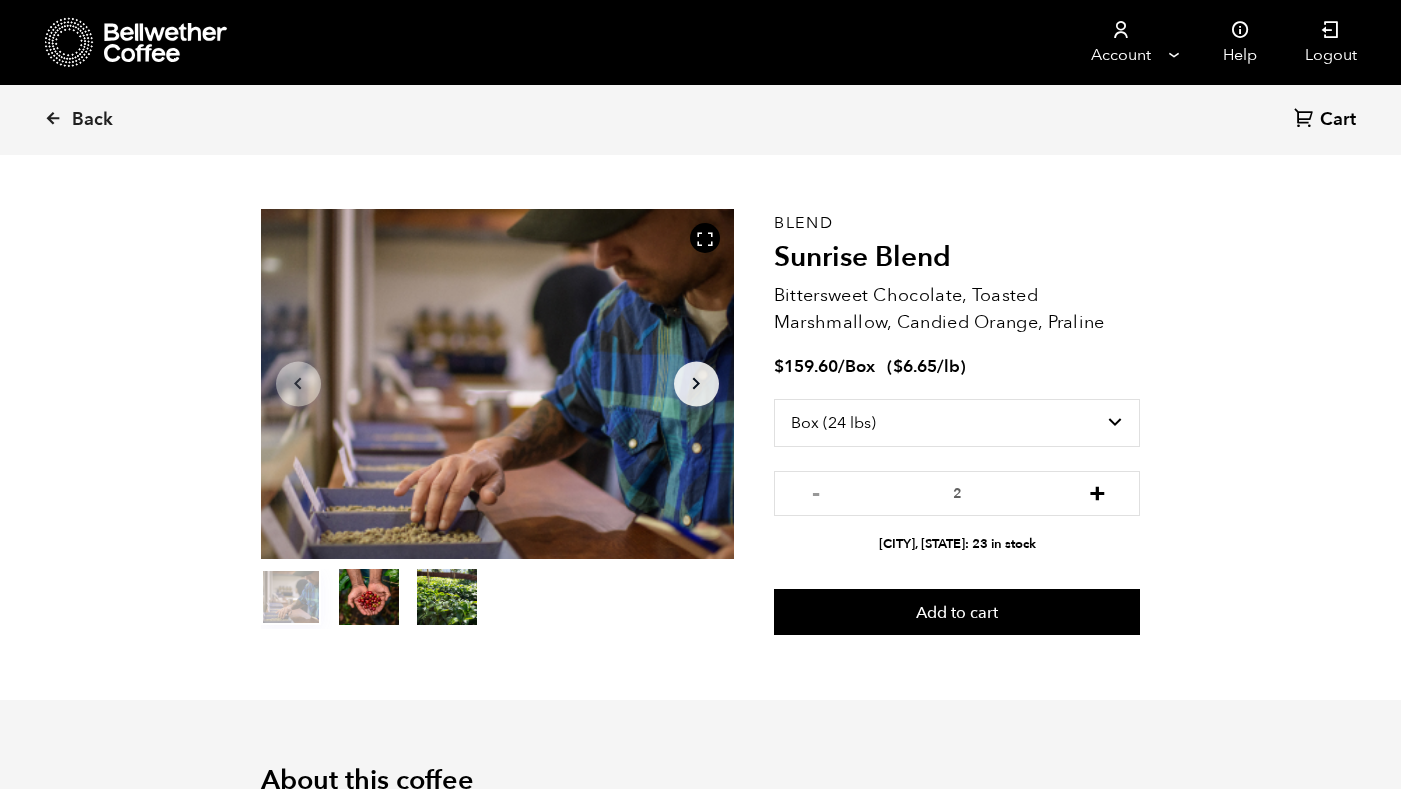 click on "+" at bounding box center (1097, 491) 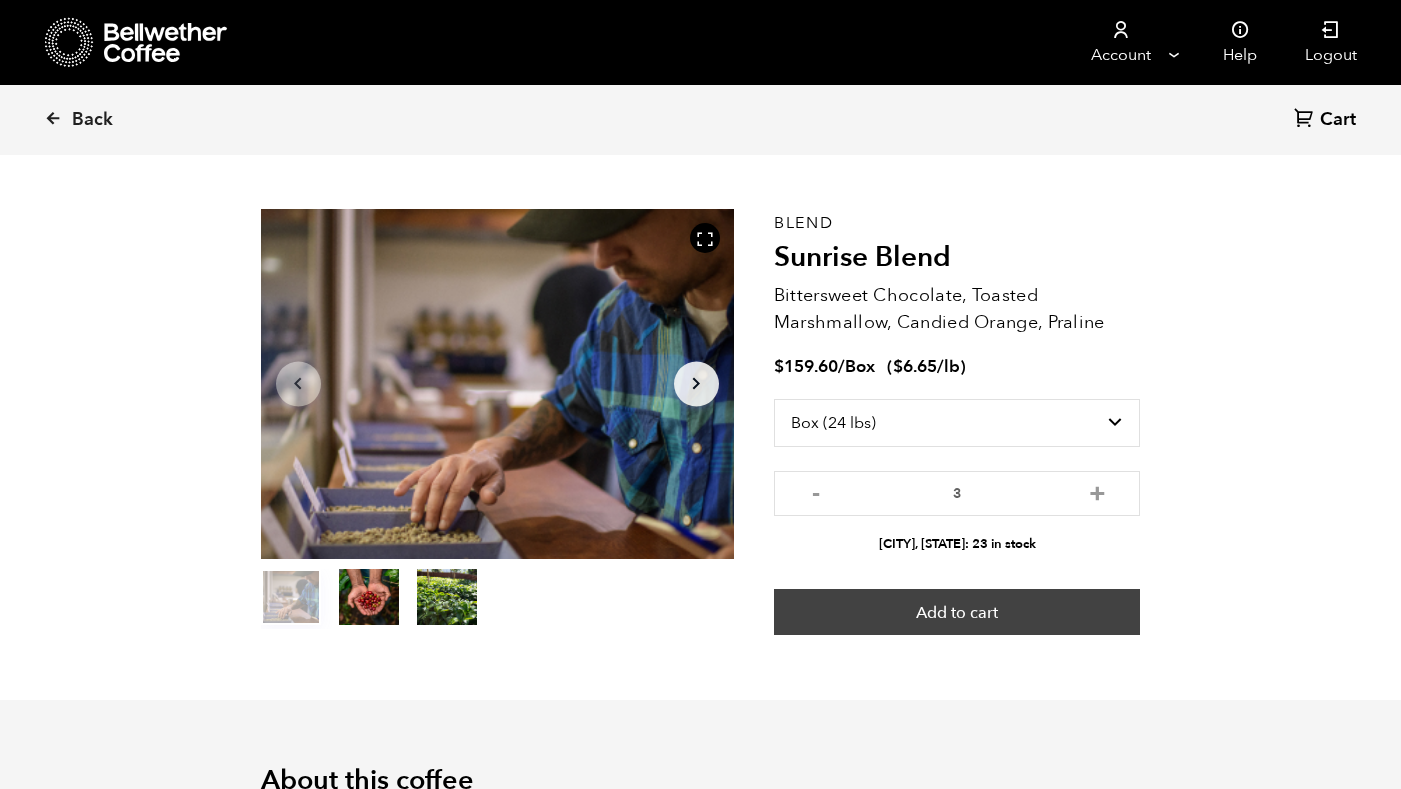 click on "Add to cart" at bounding box center (957, 612) 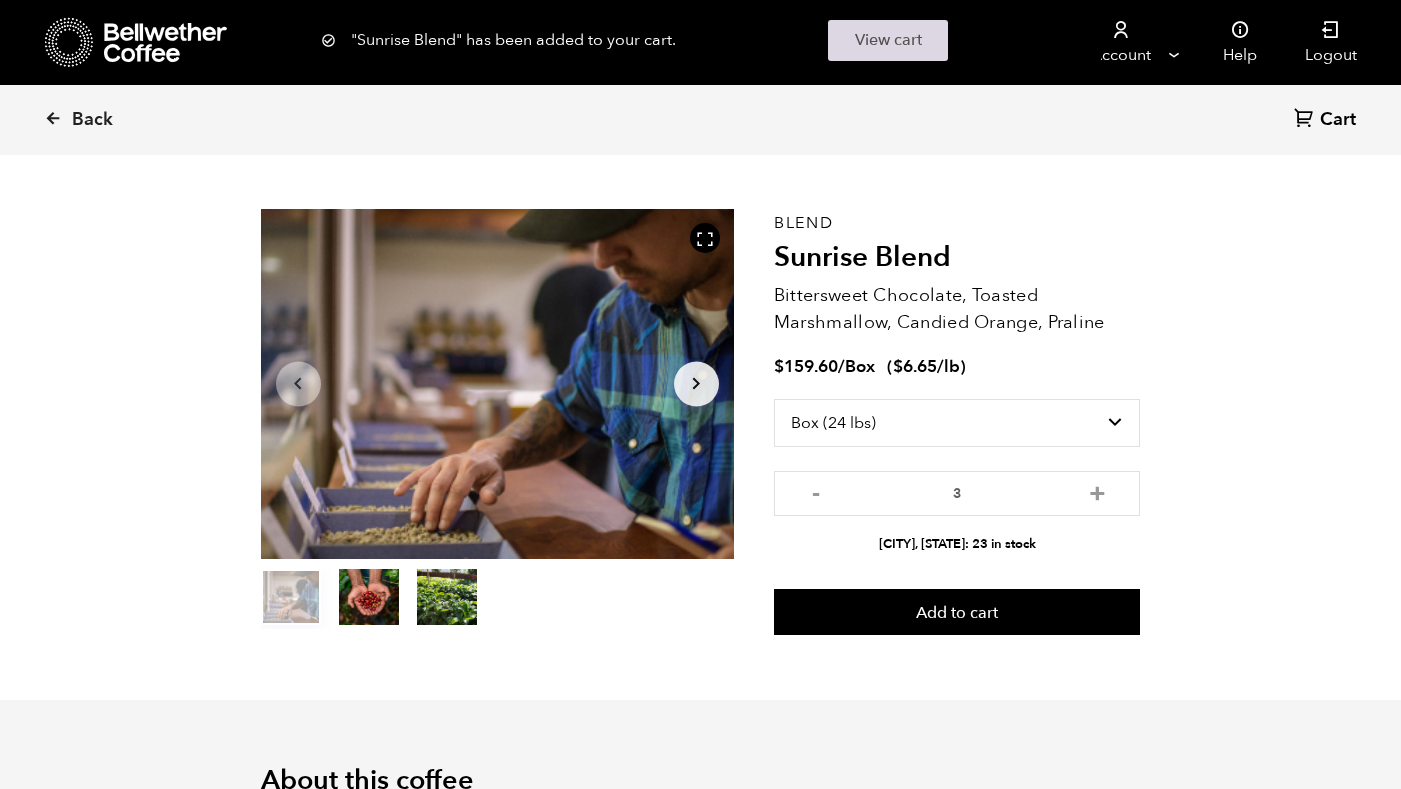 click on "View cart" at bounding box center [888, 40] 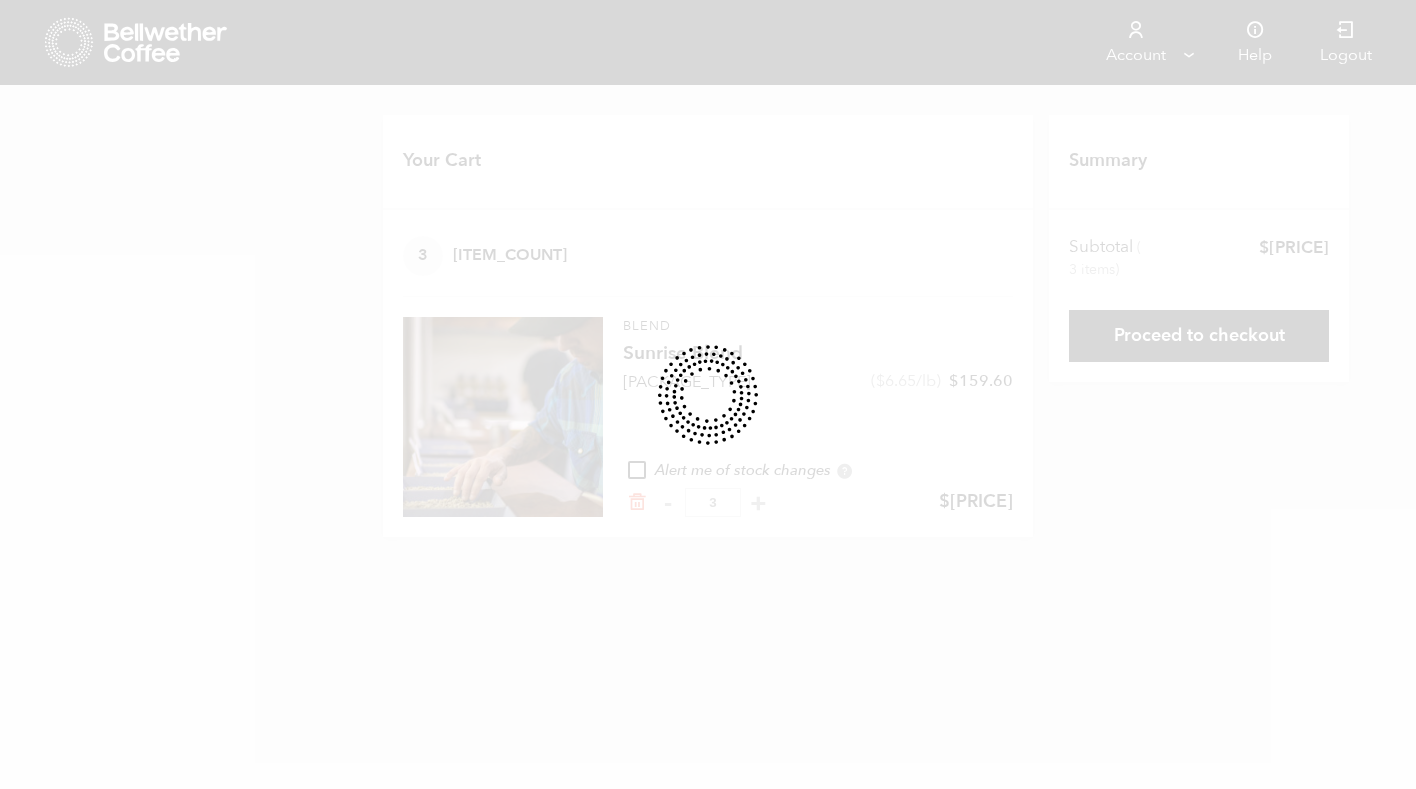 scroll, scrollTop: 0, scrollLeft: 0, axis: both 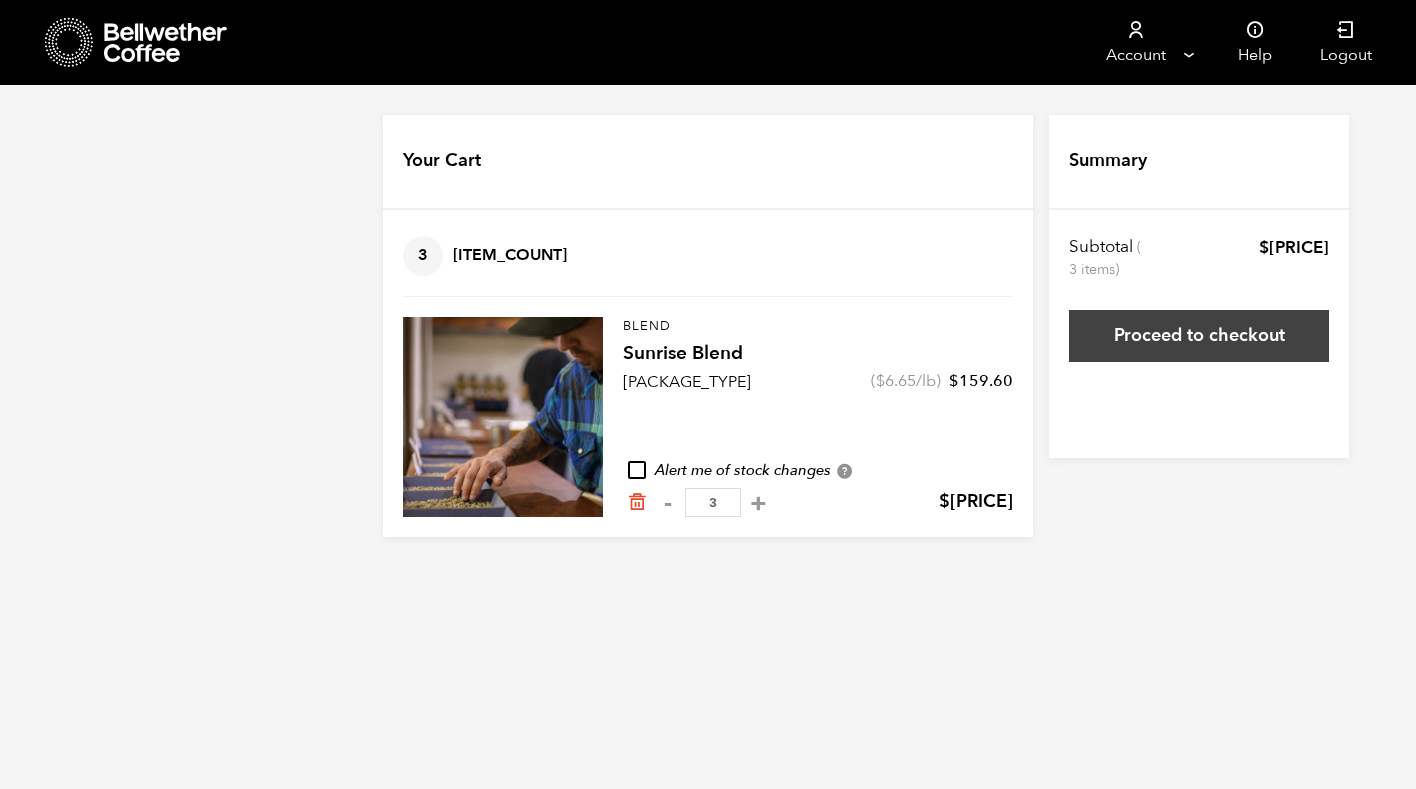 click on "Proceed to checkout" at bounding box center [1199, 336] 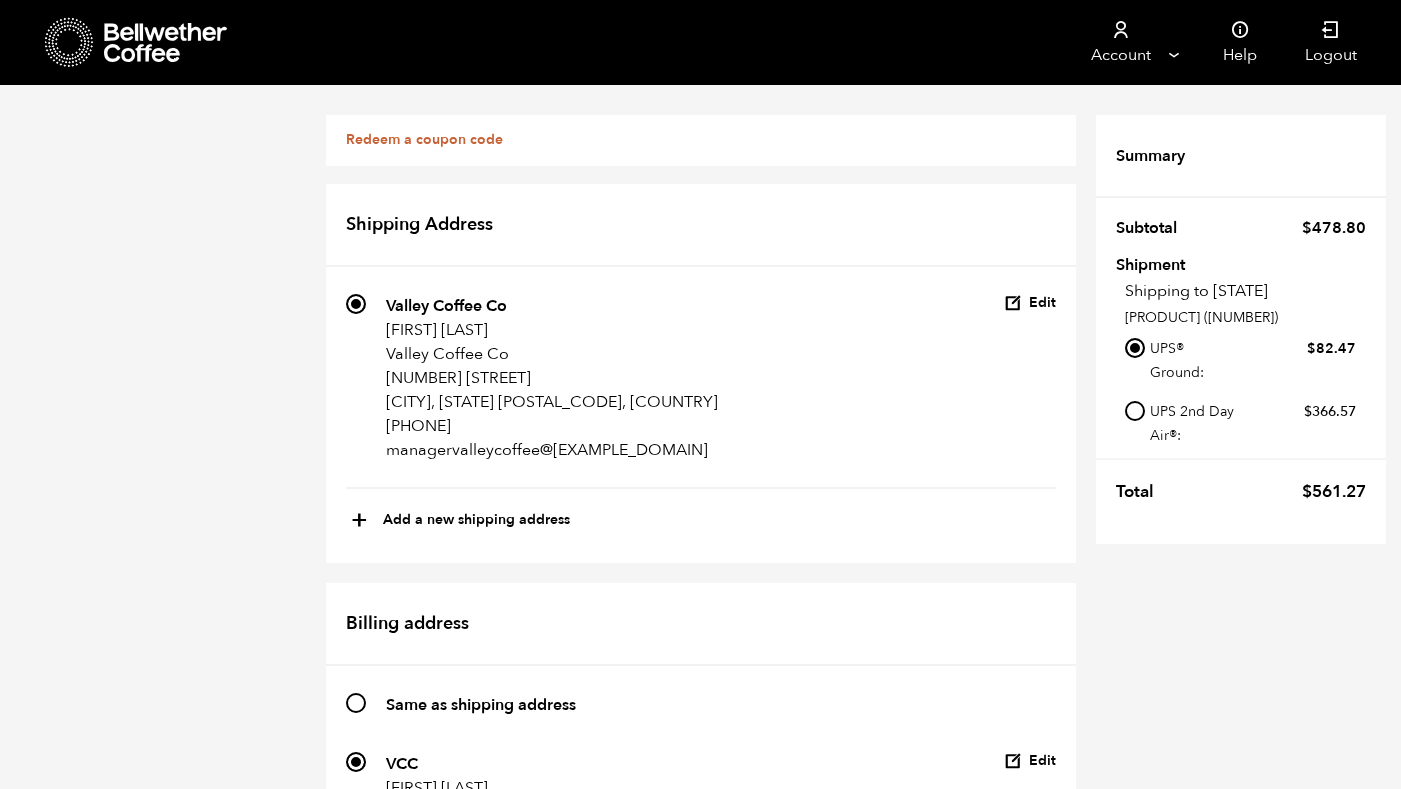 scroll, scrollTop: 1098, scrollLeft: 0, axis: vertical 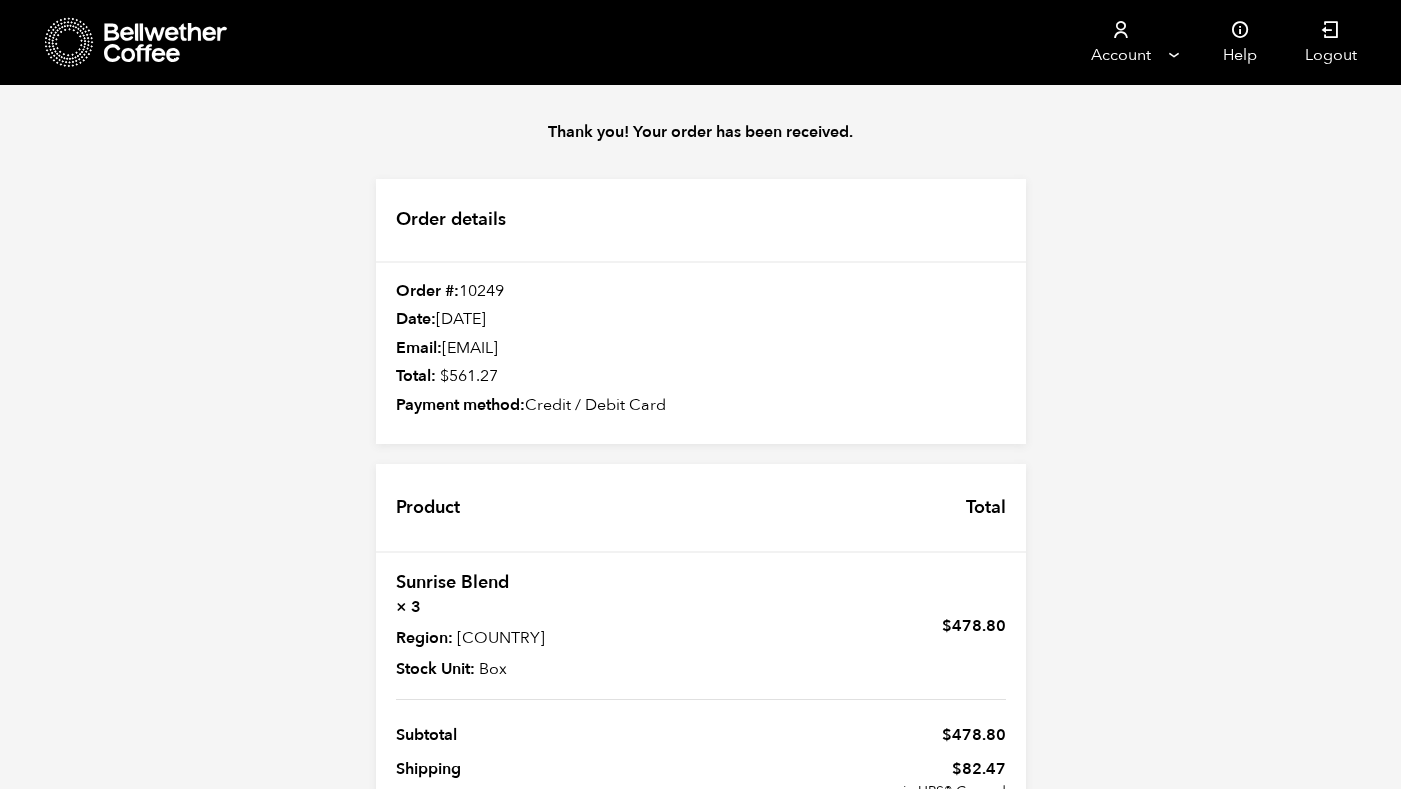 click 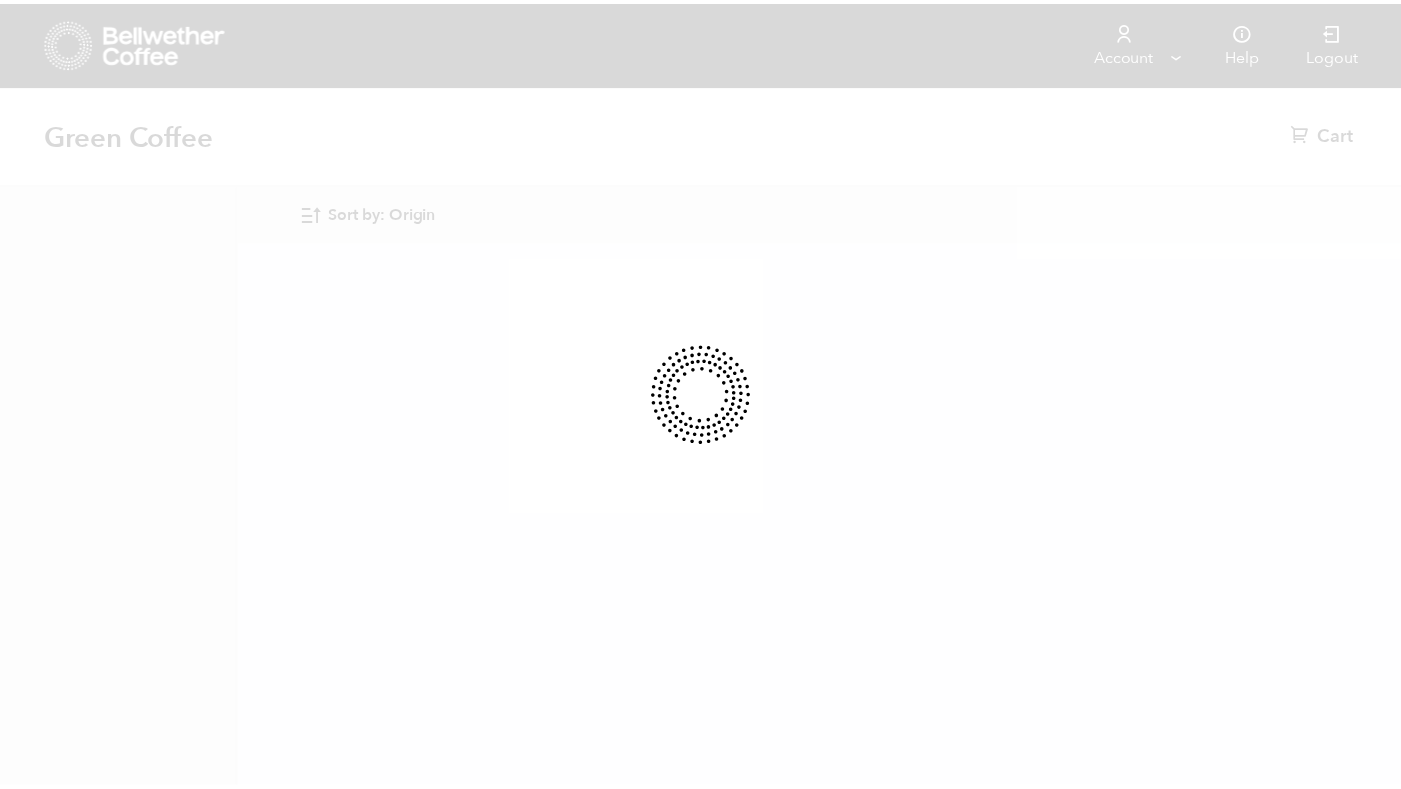 scroll, scrollTop: 0, scrollLeft: 0, axis: both 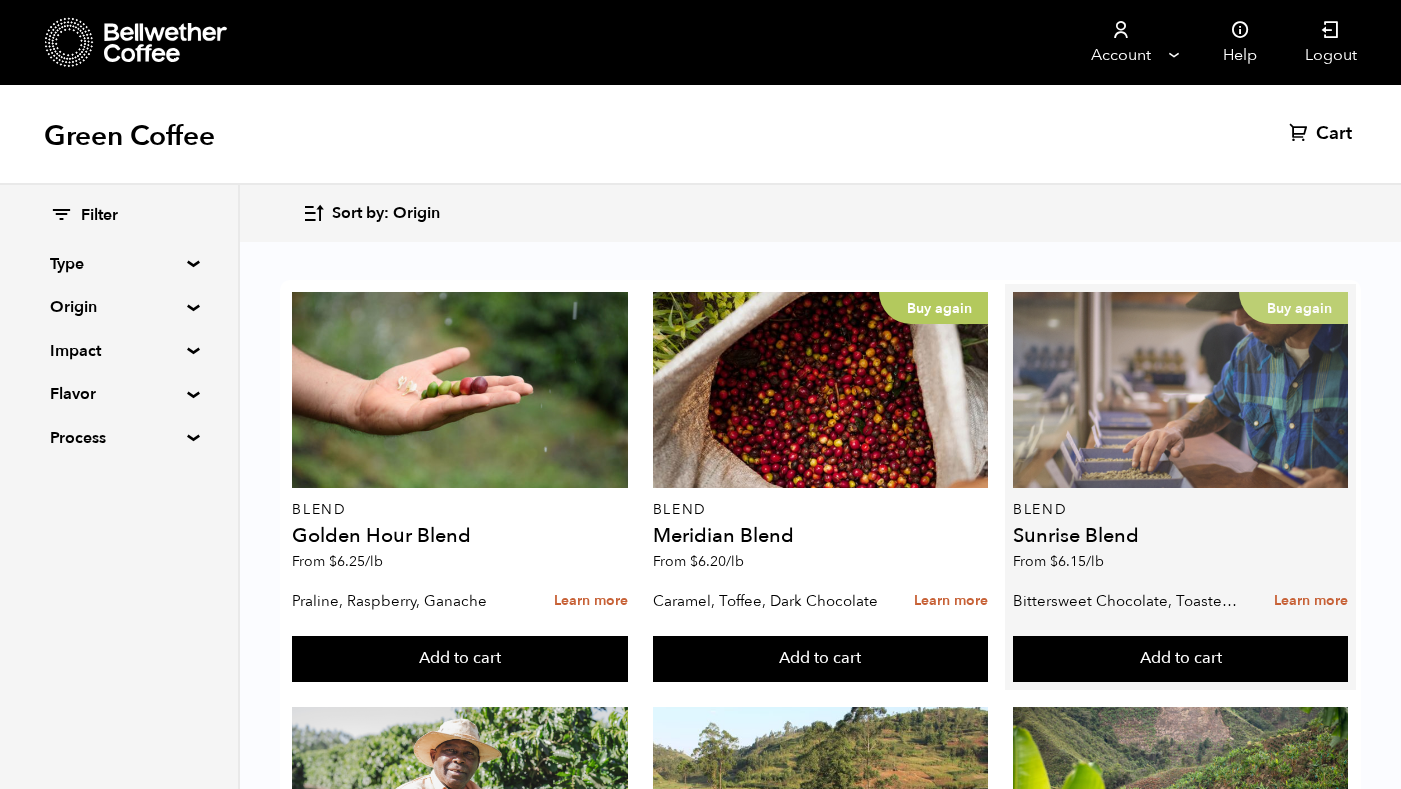 click on "Buy again" at bounding box center [1181, 390] 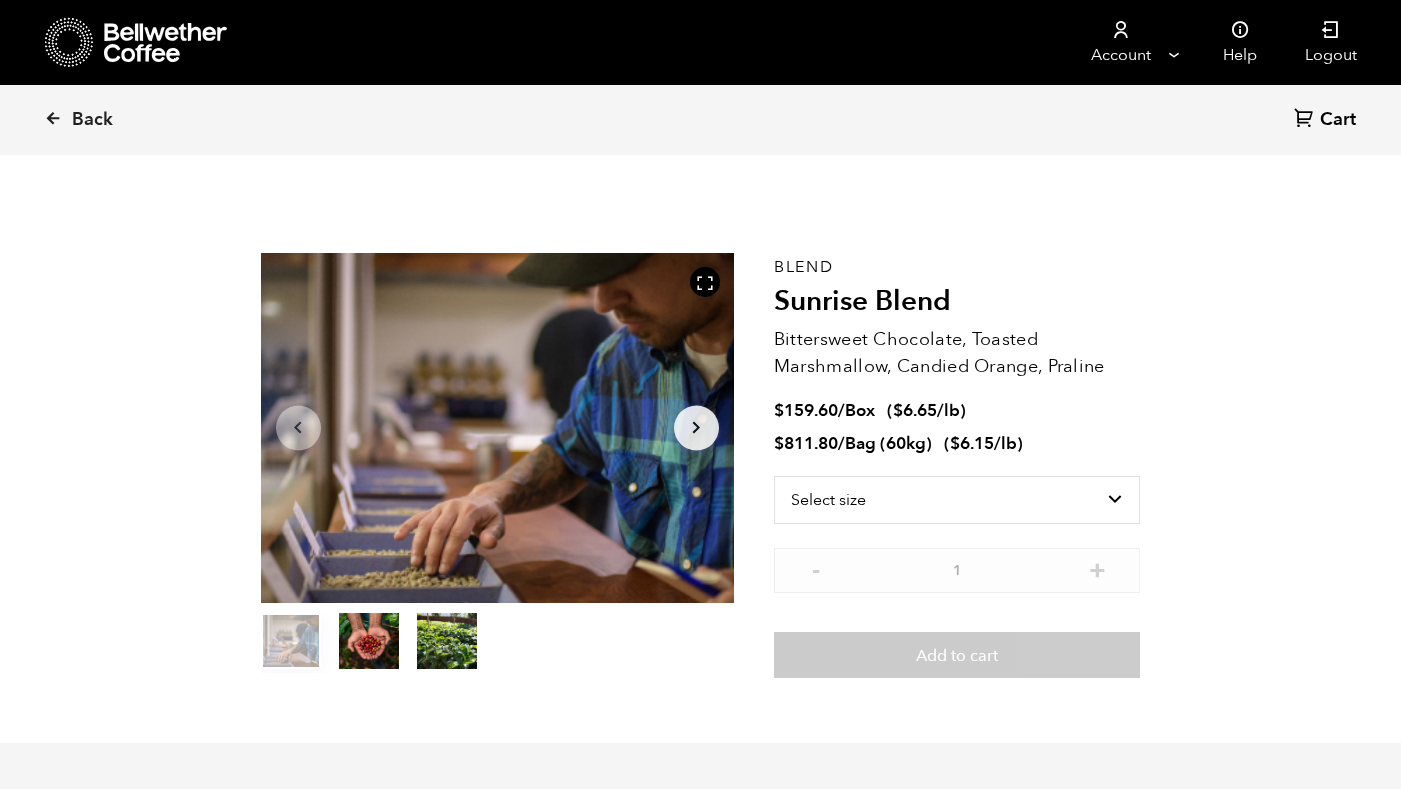 scroll, scrollTop: 0, scrollLeft: 0, axis: both 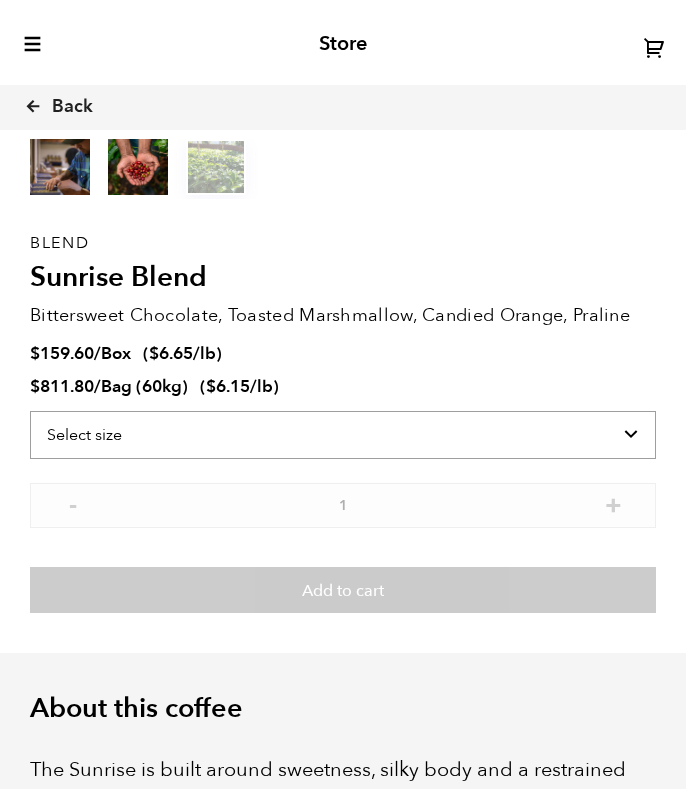 select on "bag-3" 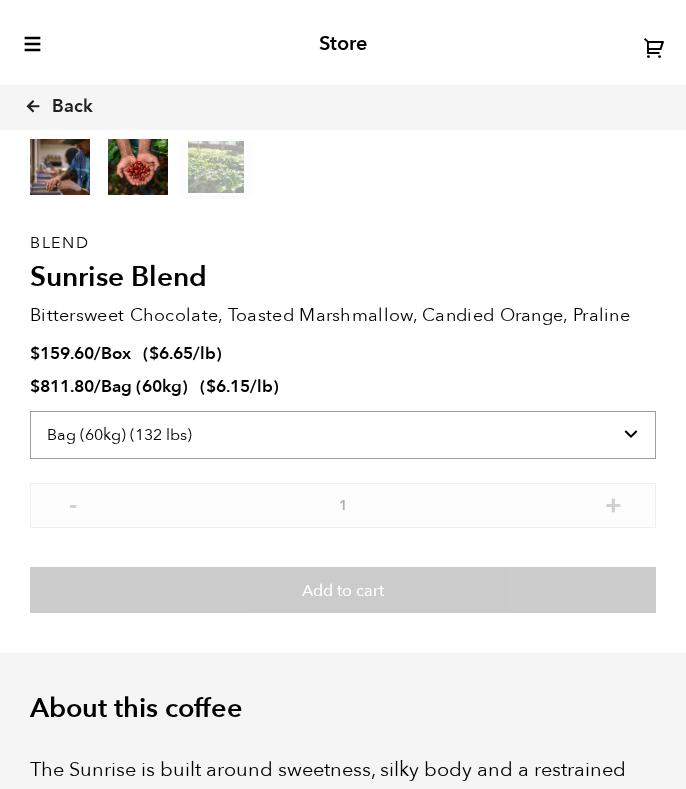 click on "Select size   Bag (60kg) (132 lbs) Box (24 lbs)" at bounding box center (343, 435) 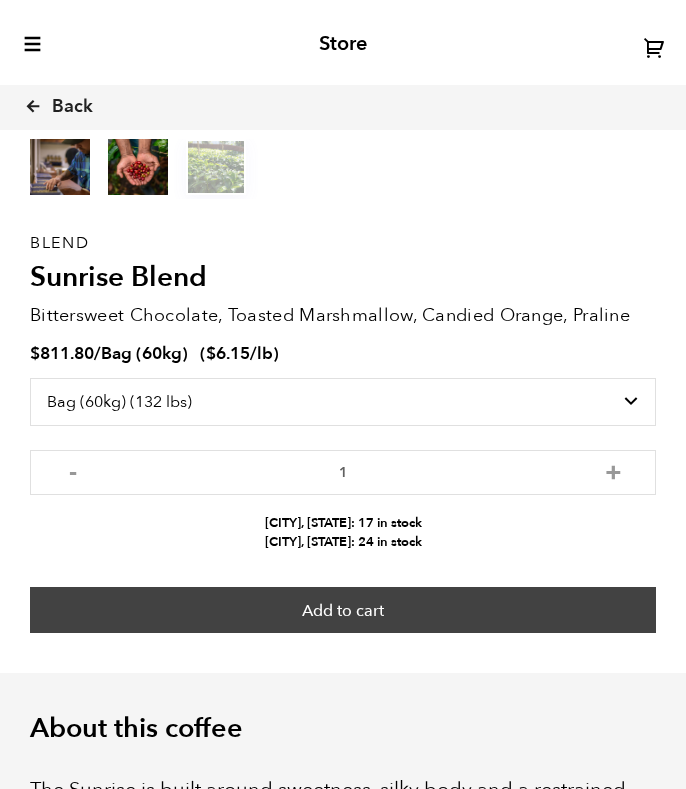 click on "Add to cart" at bounding box center (343, 610) 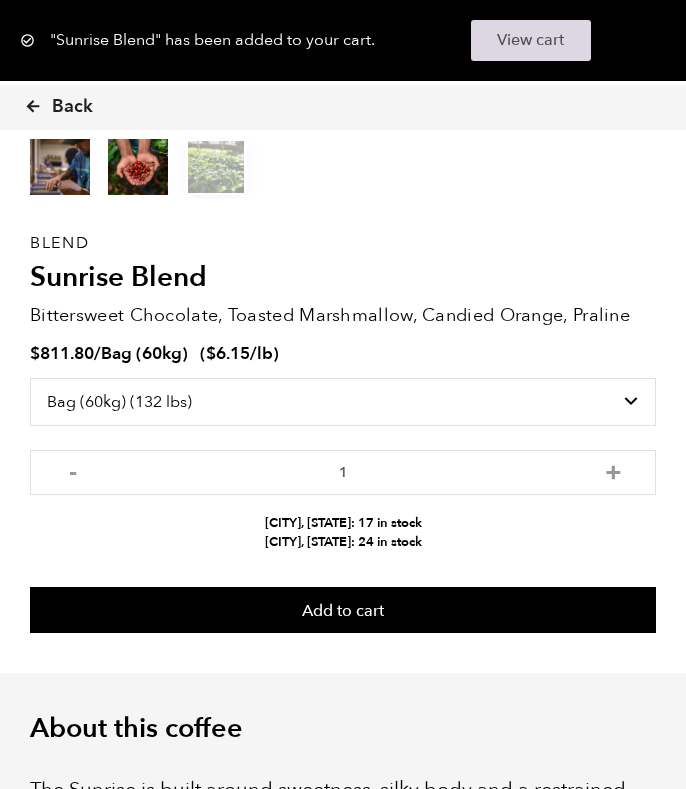 click on "View cart" at bounding box center (531, 40) 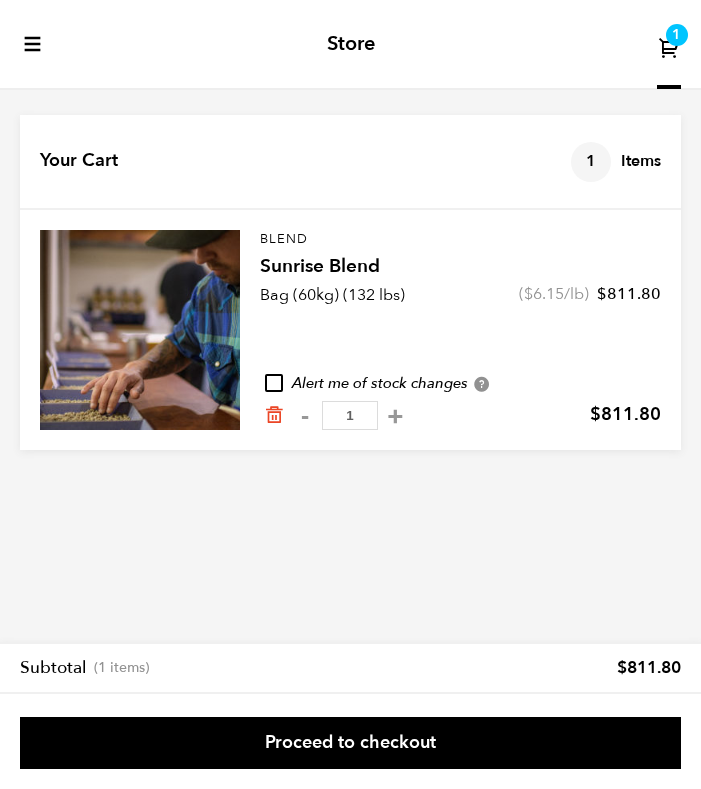 scroll, scrollTop: 0, scrollLeft: 0, axis: both 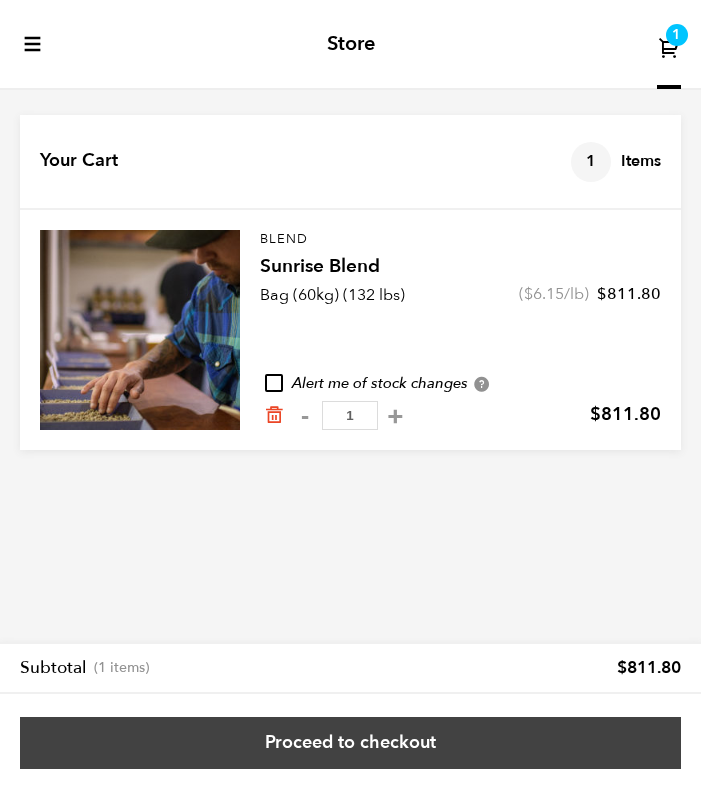 click on "Proceed to checkout" at bounding box center [350, 743] 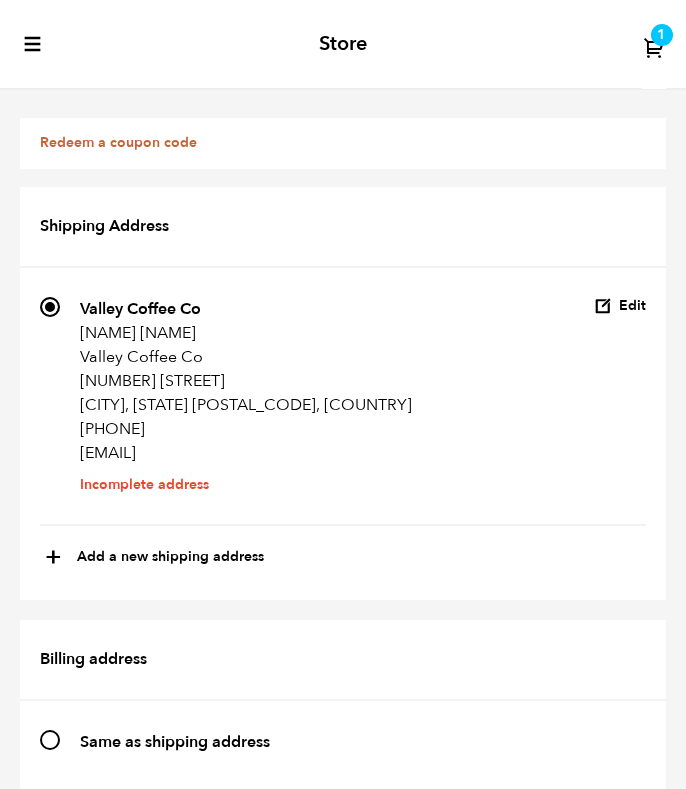 scroll, scrollTop: 1562, scrollLeft: 0, axis: vertical 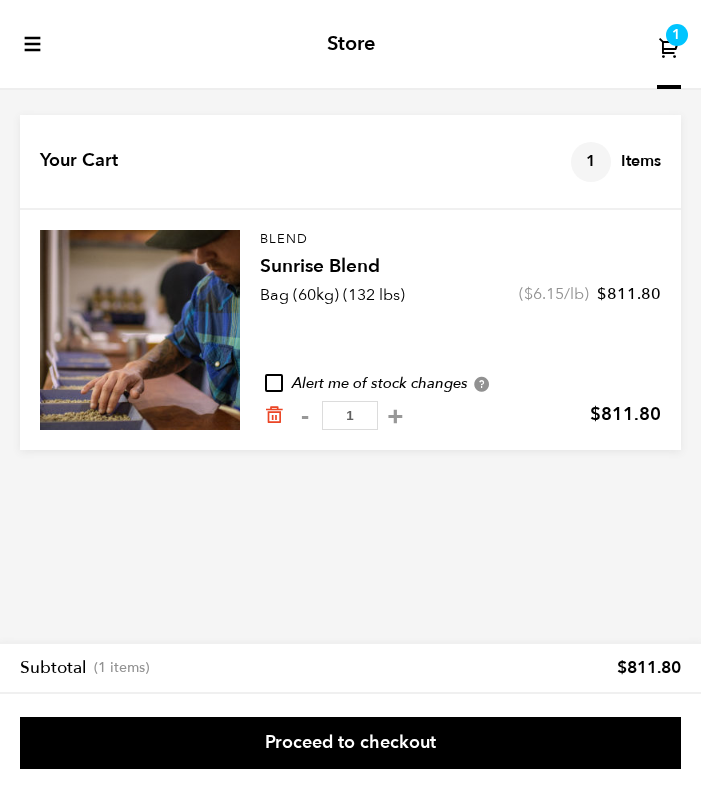 click at bounding box center (140, 330) 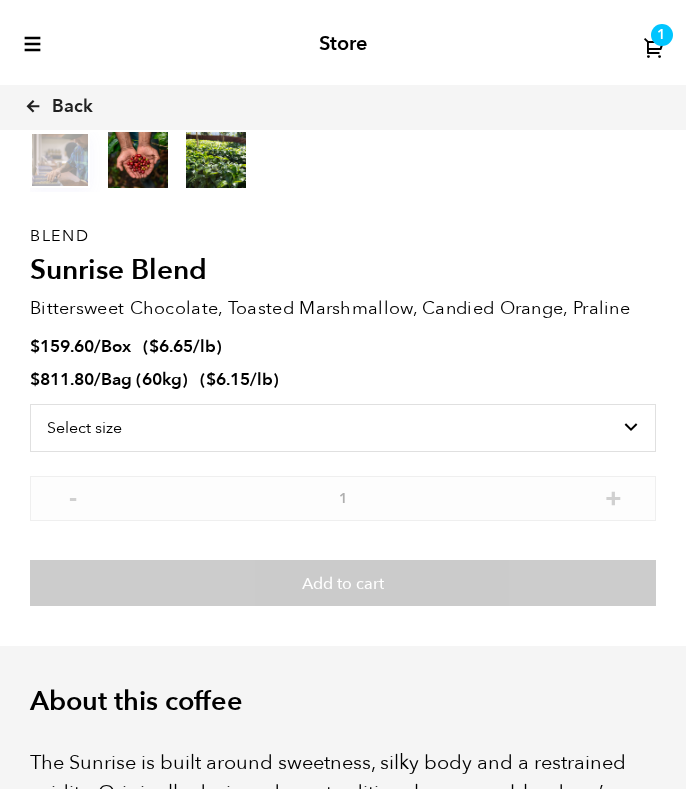 scroll, scrollTop: 334, scrollLeft: 0, axis: vertical 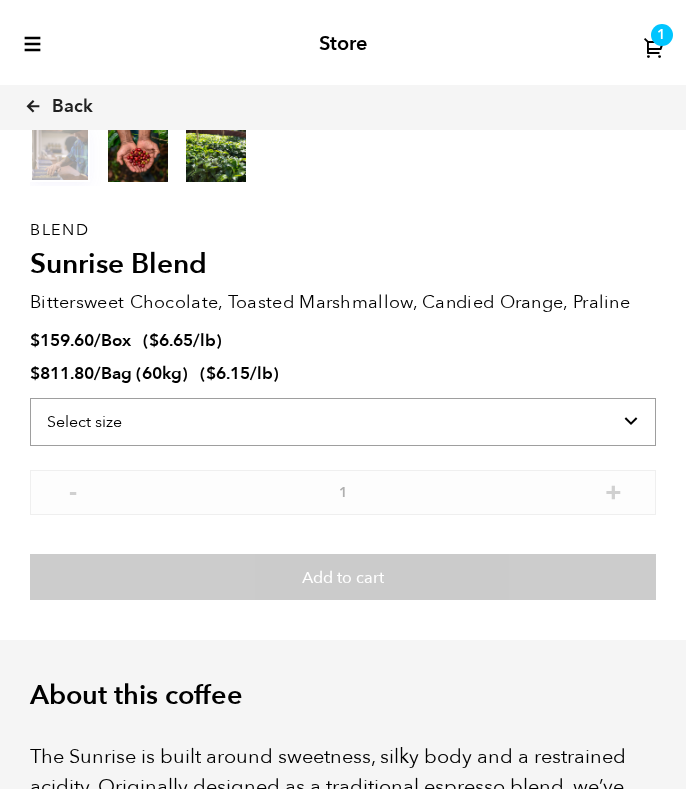 select on "box" 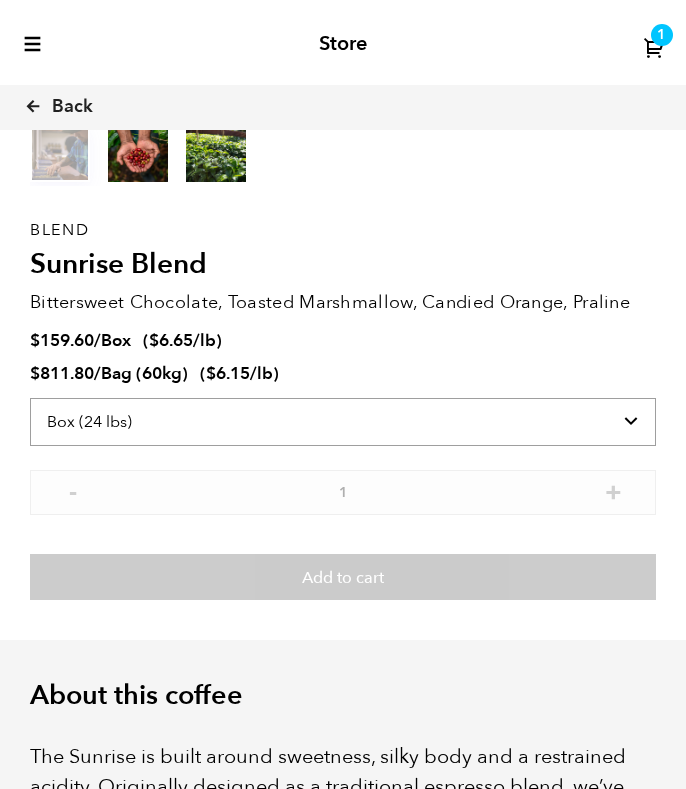click on "Select size   Bag (60kg) (132 lbs) Box (24 lbs)" at bounding box center (343, 422) 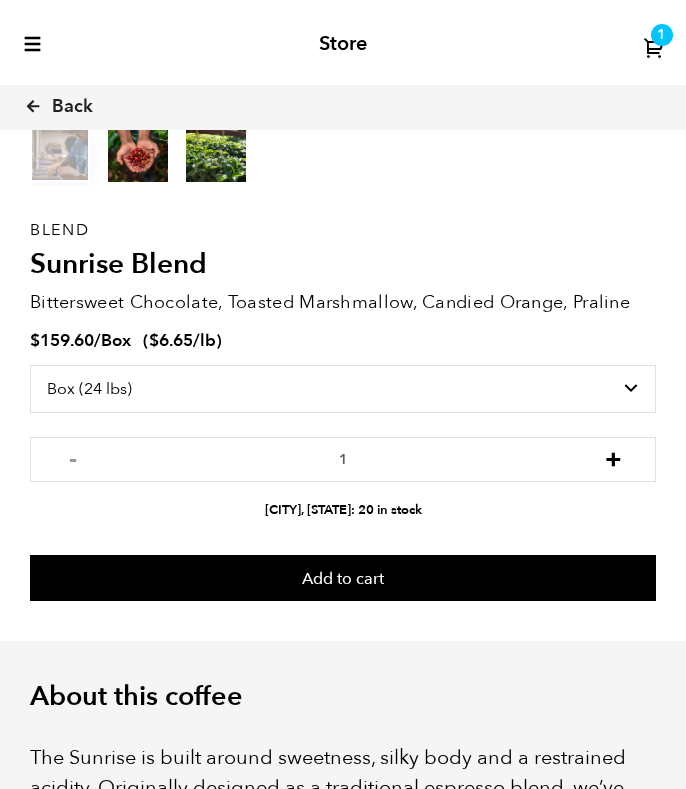 click on "+" at bounding box center (613, 457) 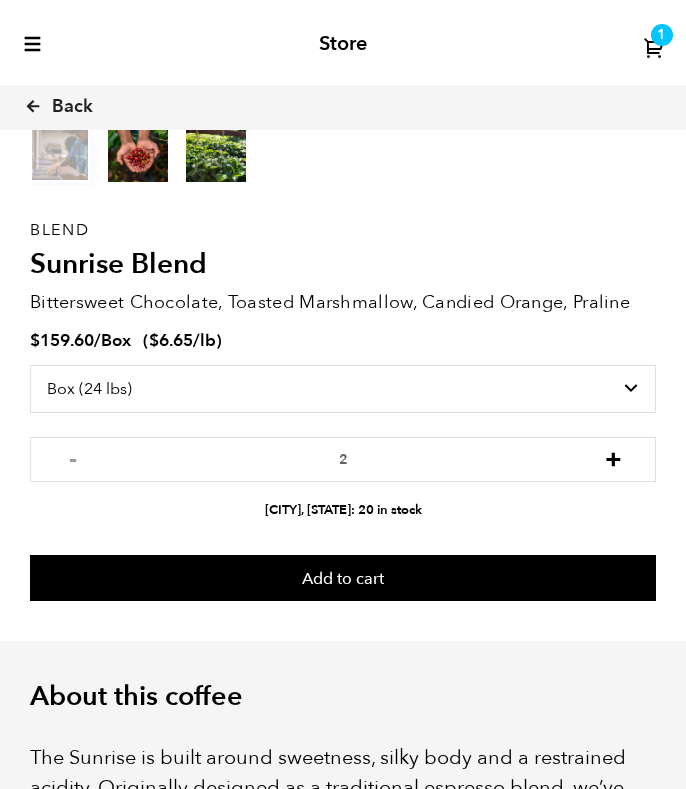 click on "+" at bounding box center (613, 457) 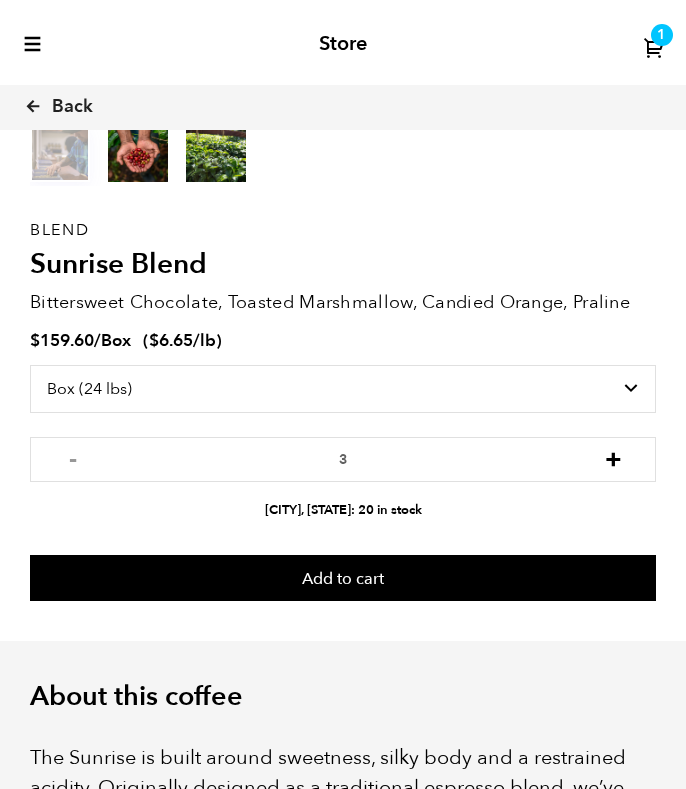 click on "+" at bounding box center (613, 457) 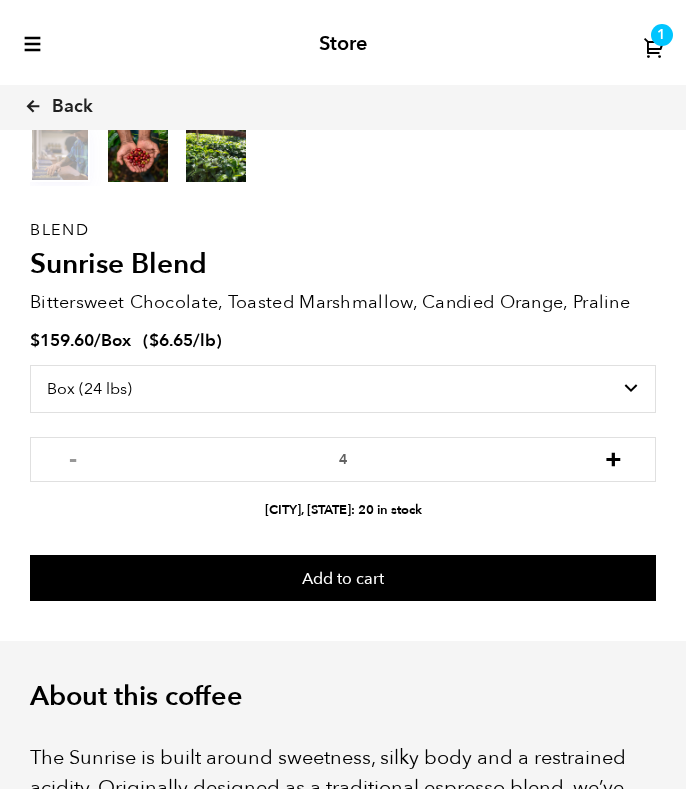 click on "+" at bounding box center [613, 457] 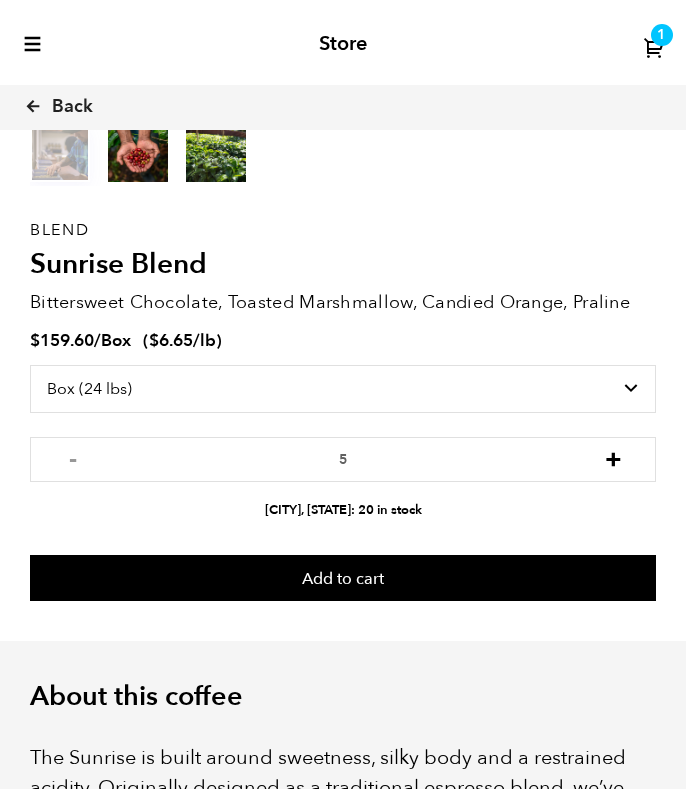 click on "+" at bounding box center [613, 457] 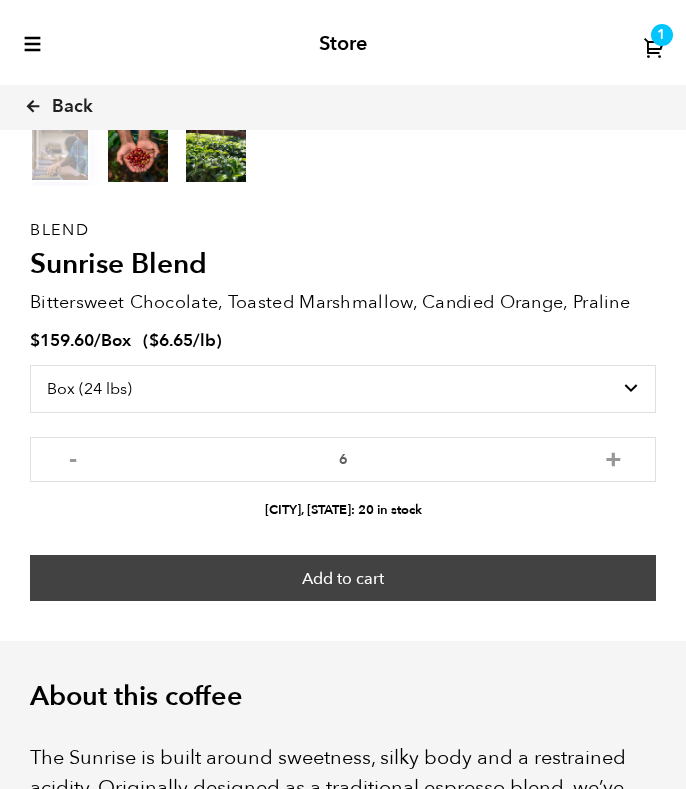 click on "Add to cart" at bounding box center [343, 578] 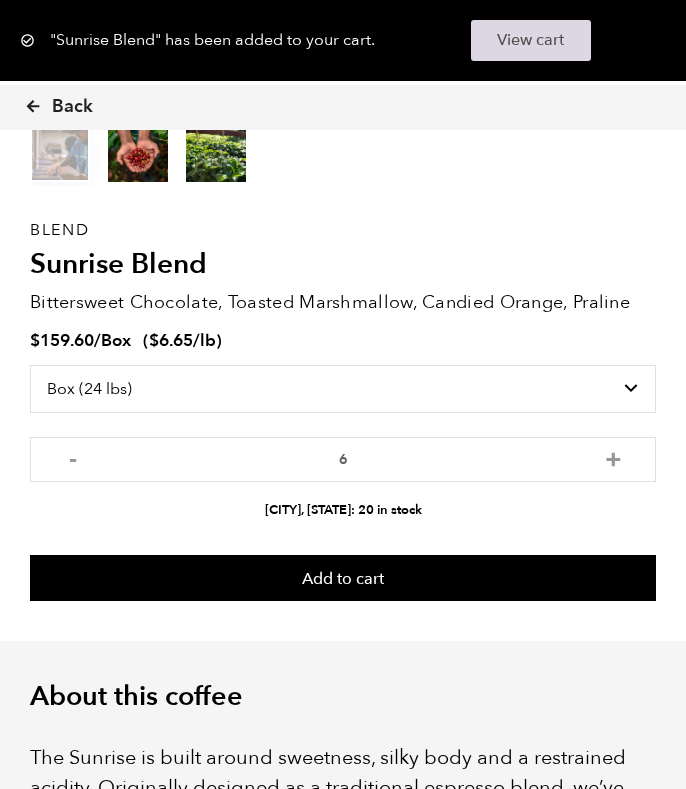 click on "View cart" at bounding box center [531, 40] 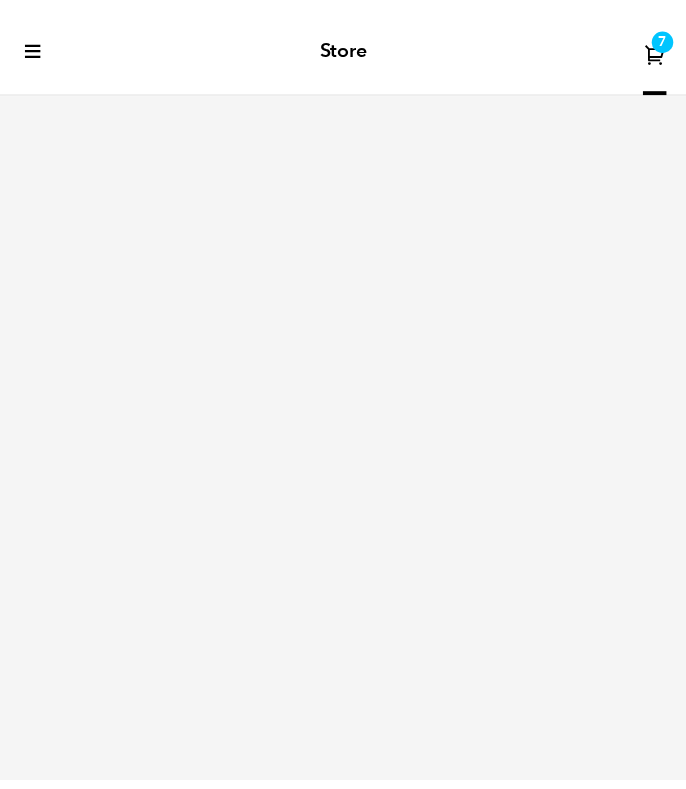 scroll, scrollTop: 0, scrollLeft: 0, axis: both 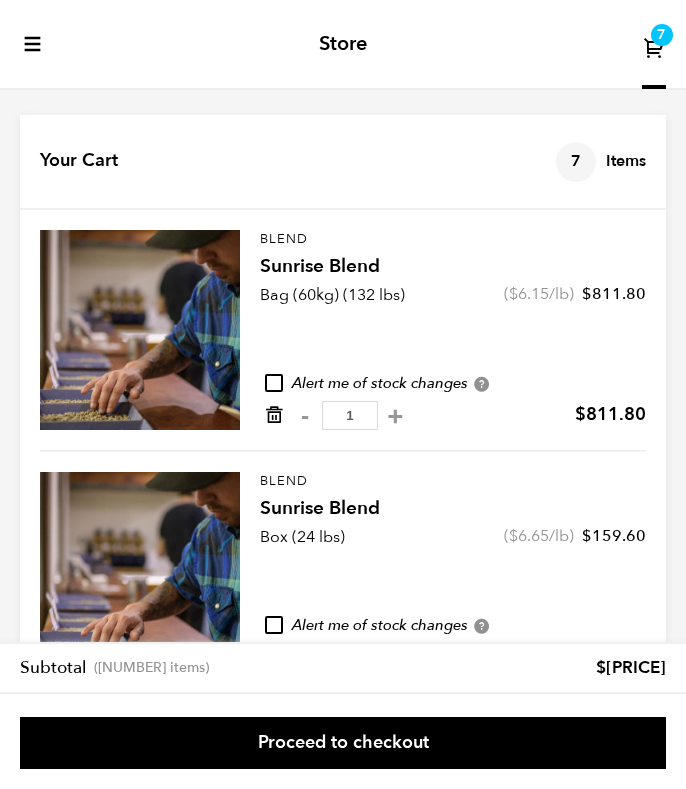 click at bounding box center [274, 415] 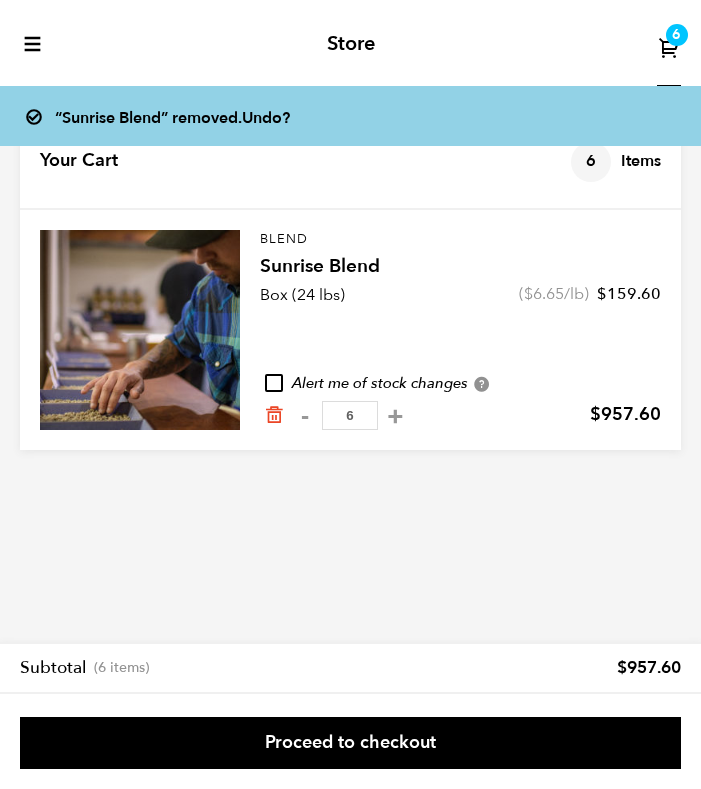 scroll, scrollTop: 0, scrollLeft: 0, axis: both 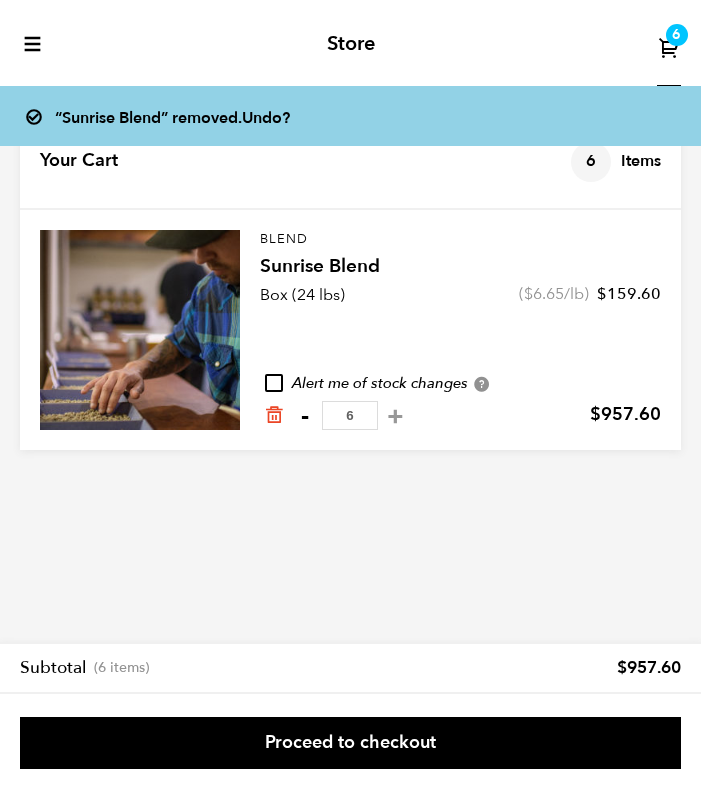 click on "-" at bounding box center [304, 416] 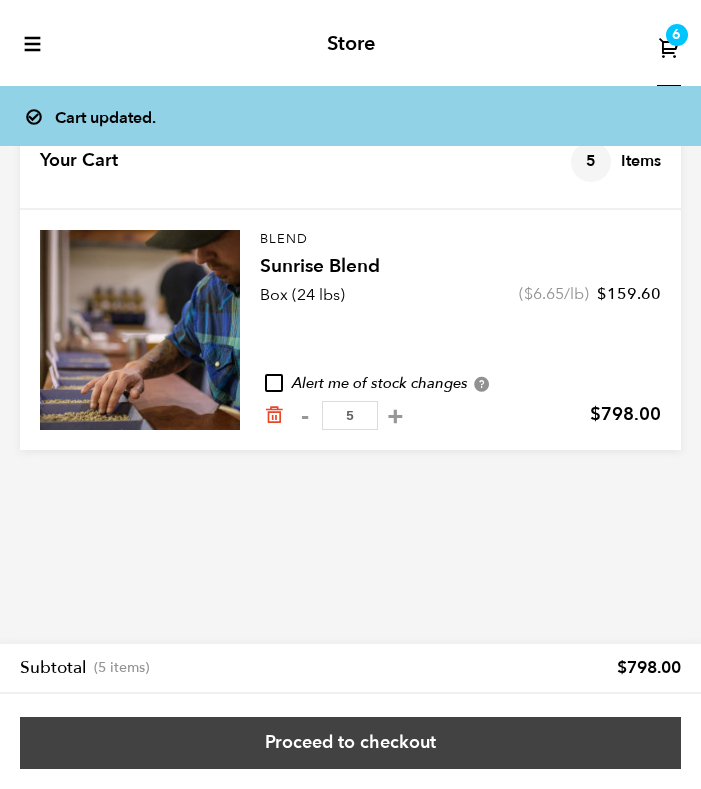 click on "Proceed to checkout" at bounding box center [350, 743] 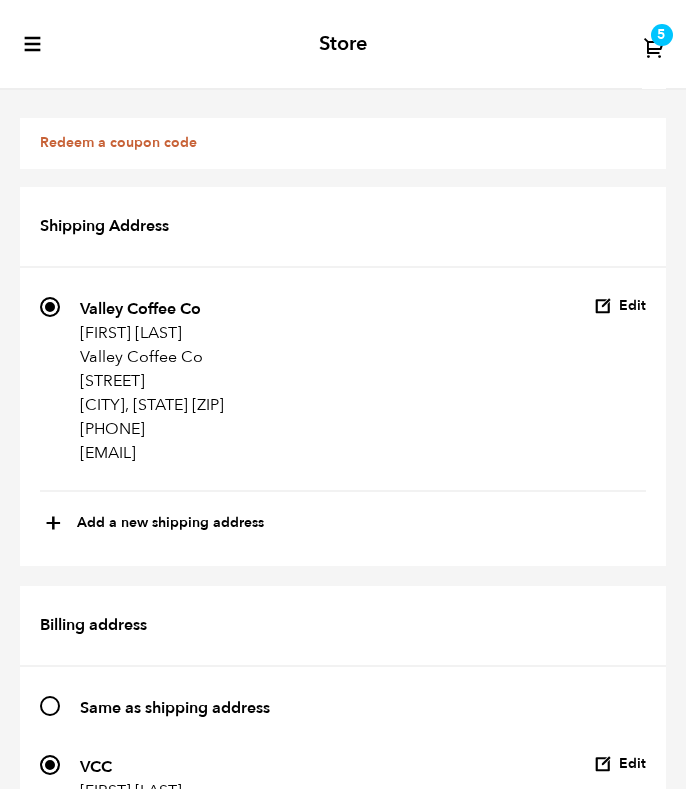 scroll, scrollTop: 1504, scrollLeft: 0, axis: vertical 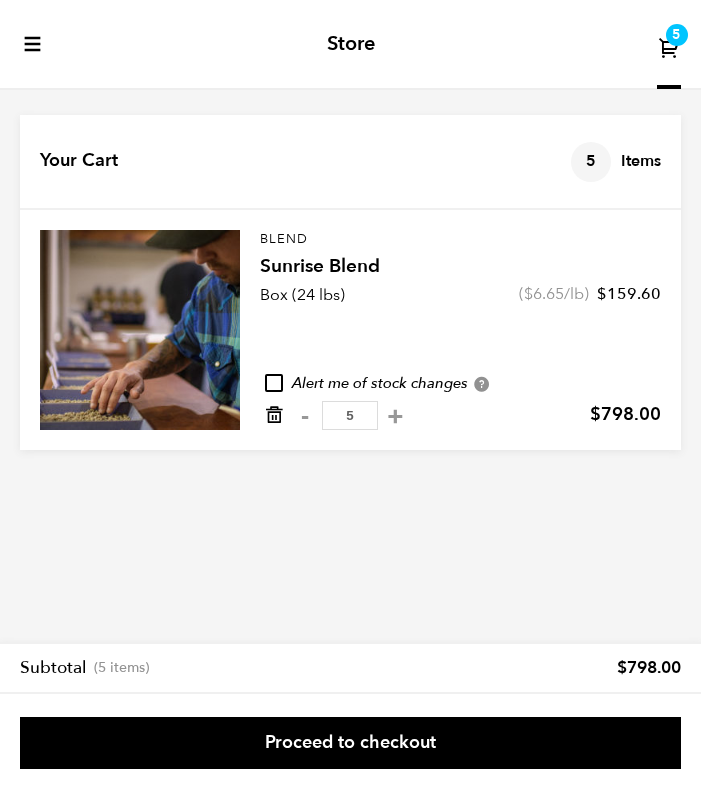 click at bounding box center [274, 415] 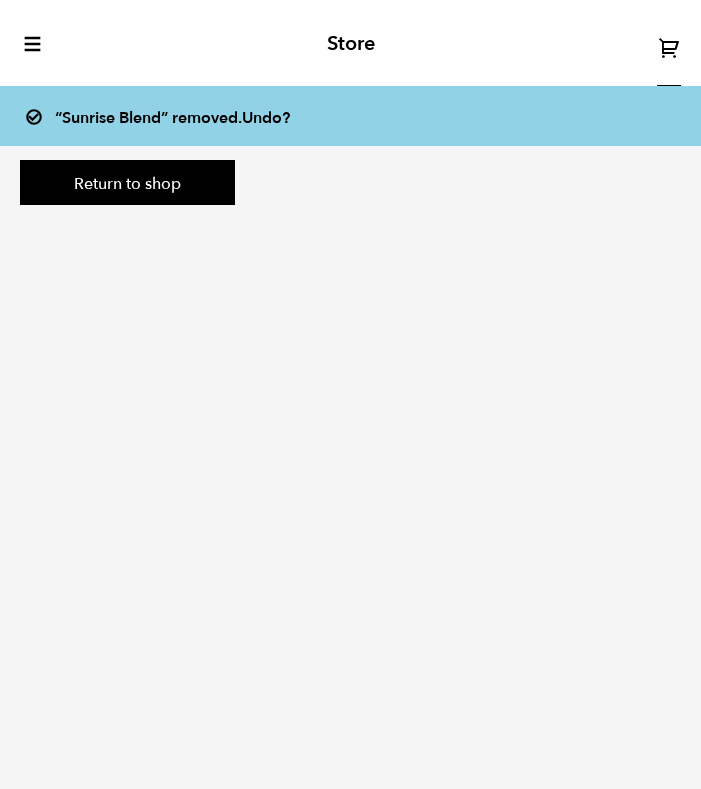 scroll, scrollTop: 0, scrollLeft: 0, axis: both 